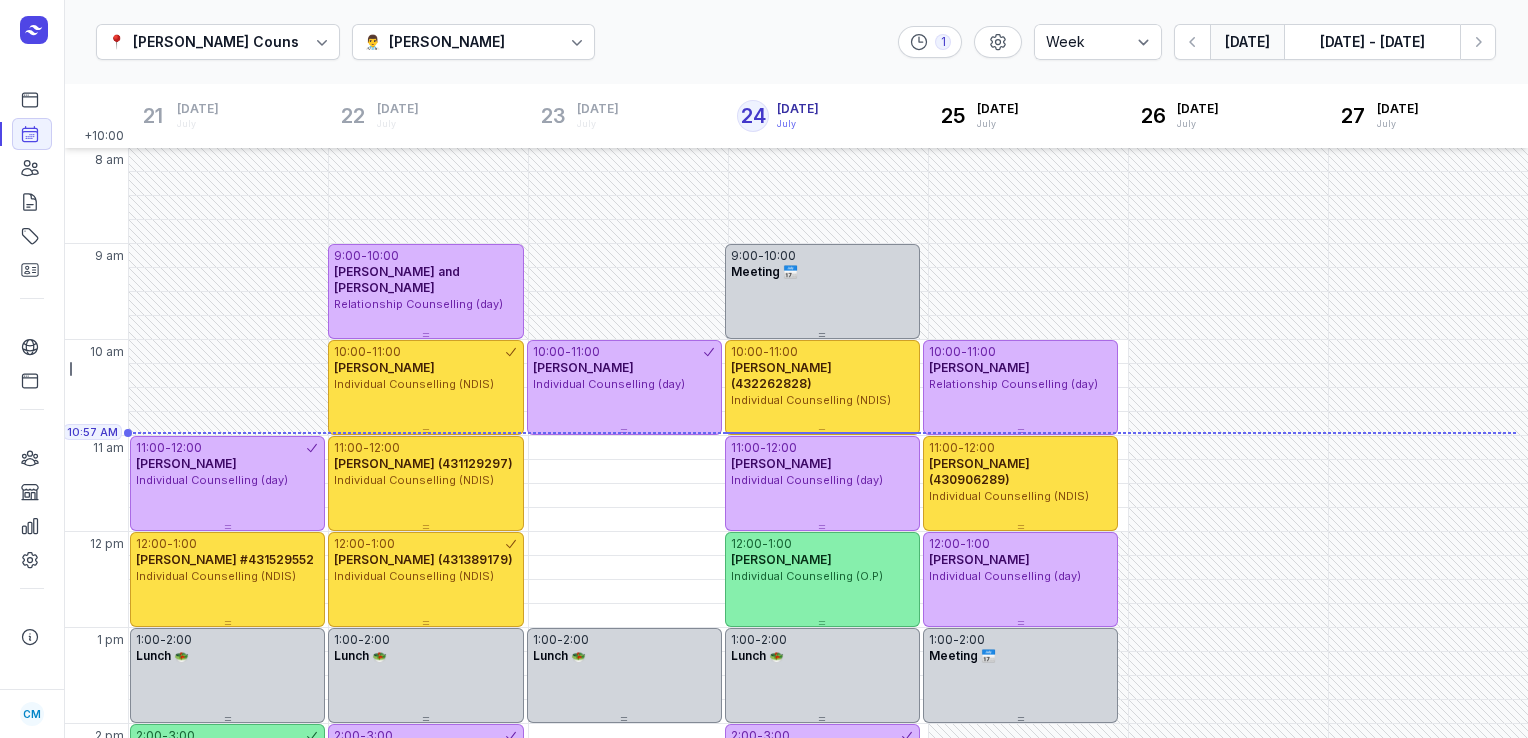 select on "week" 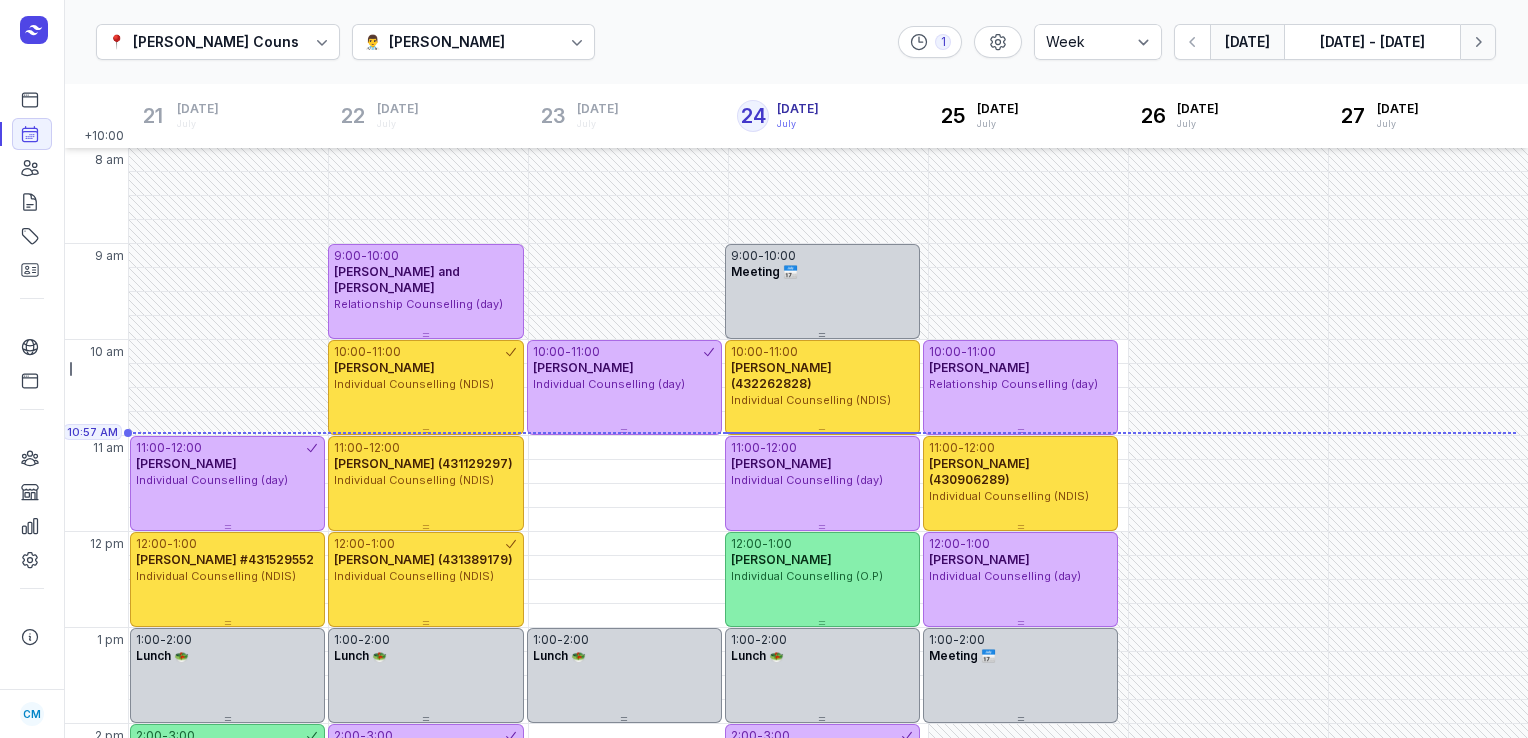click 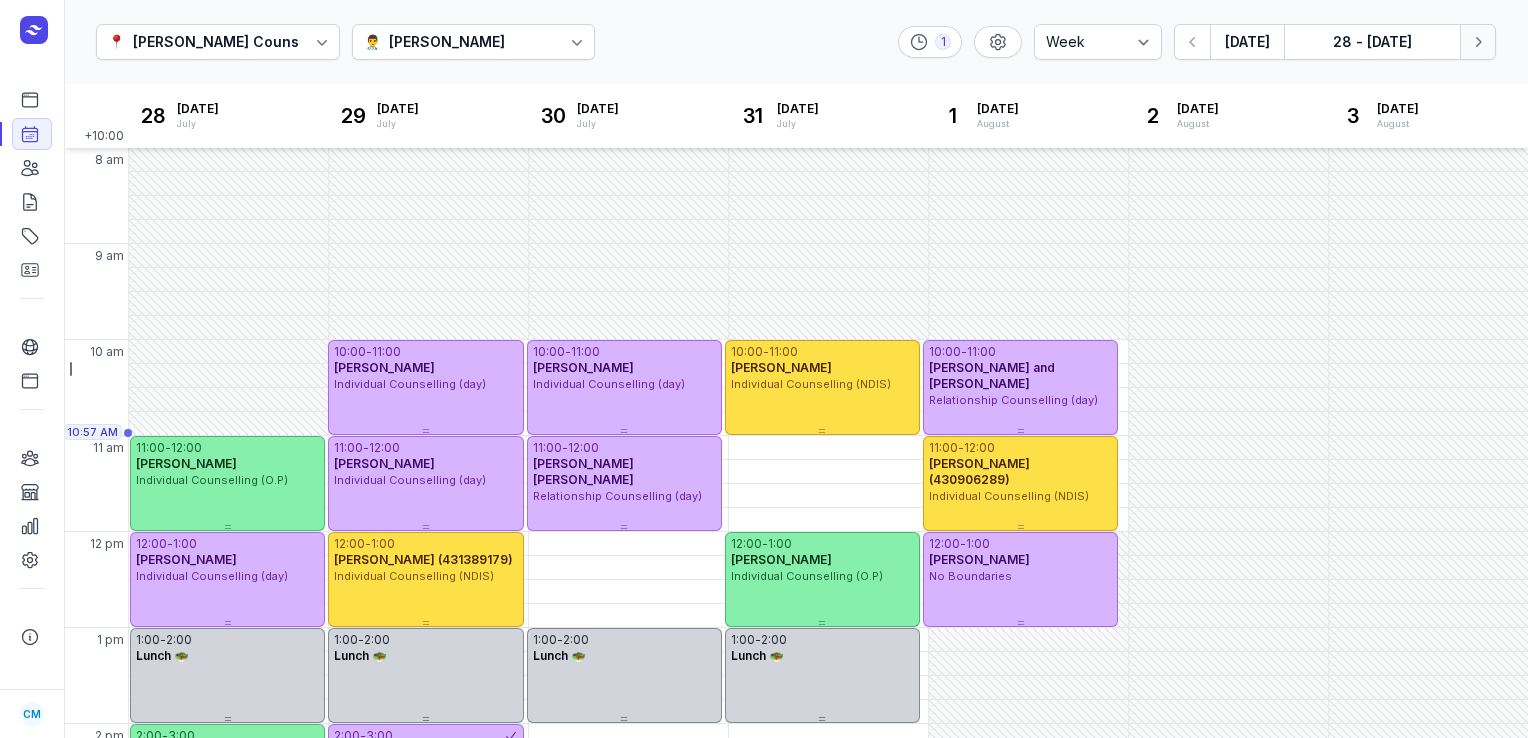 click 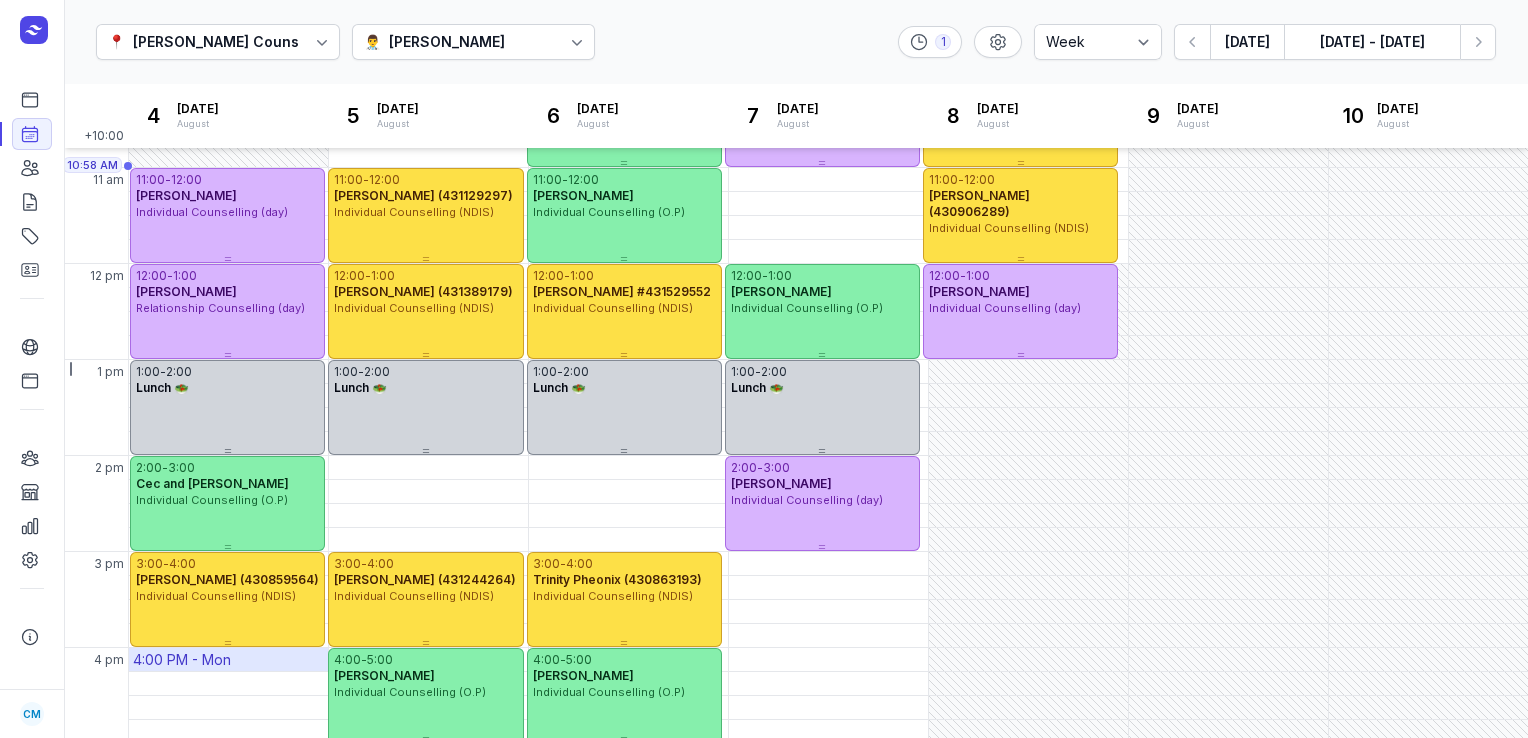 scroll, scrollTop: 167, scrollLeft: 0, axis: vertical 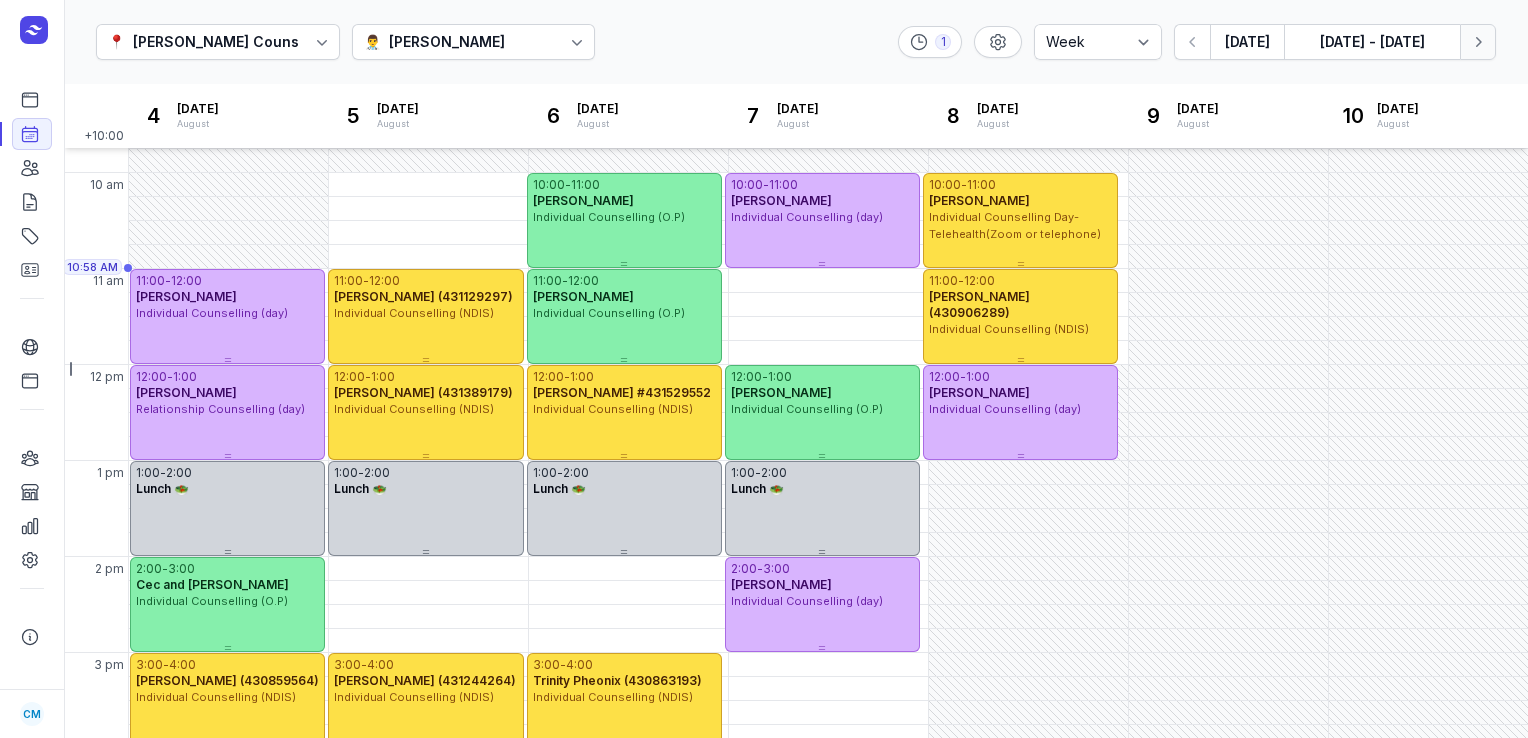 click 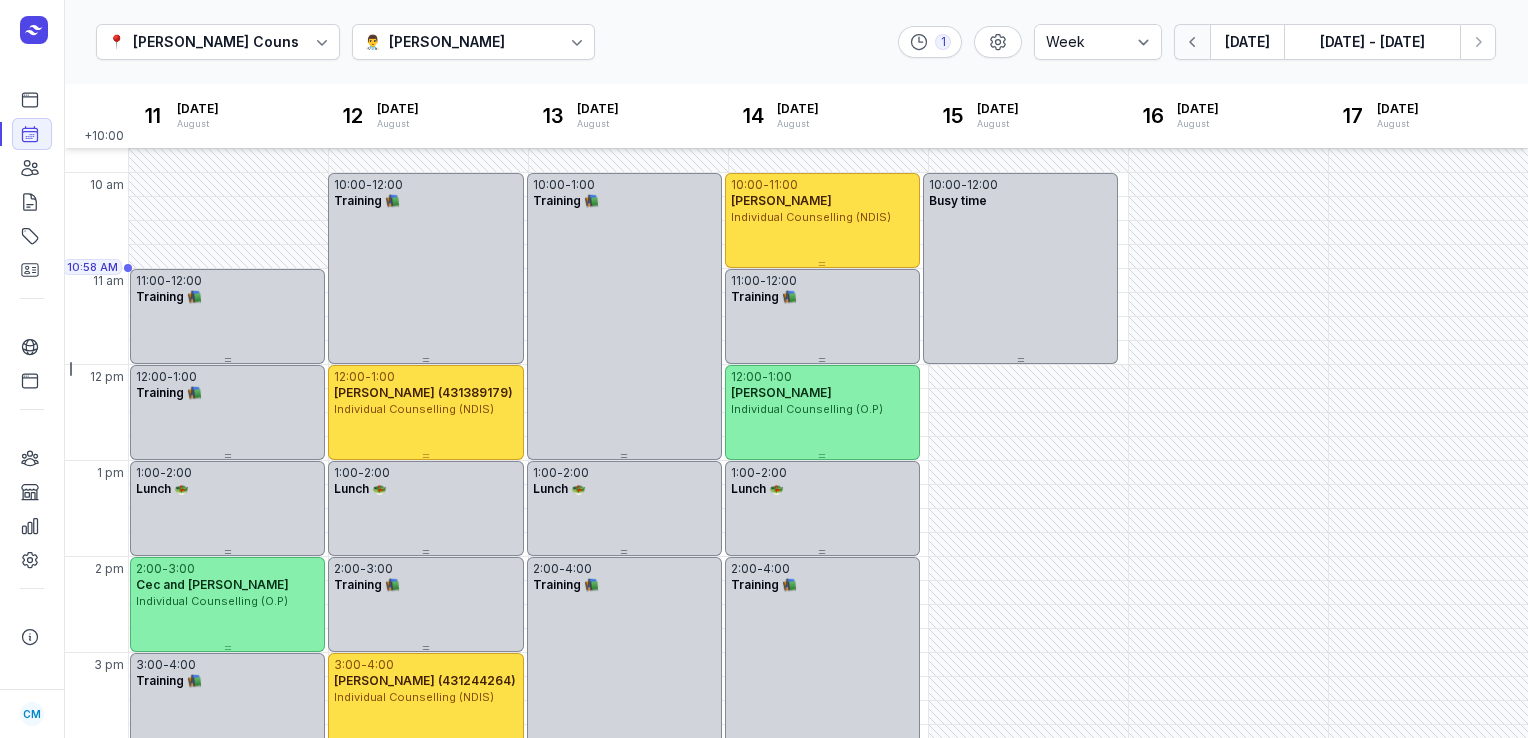 click at bounding box center (1192, 42) 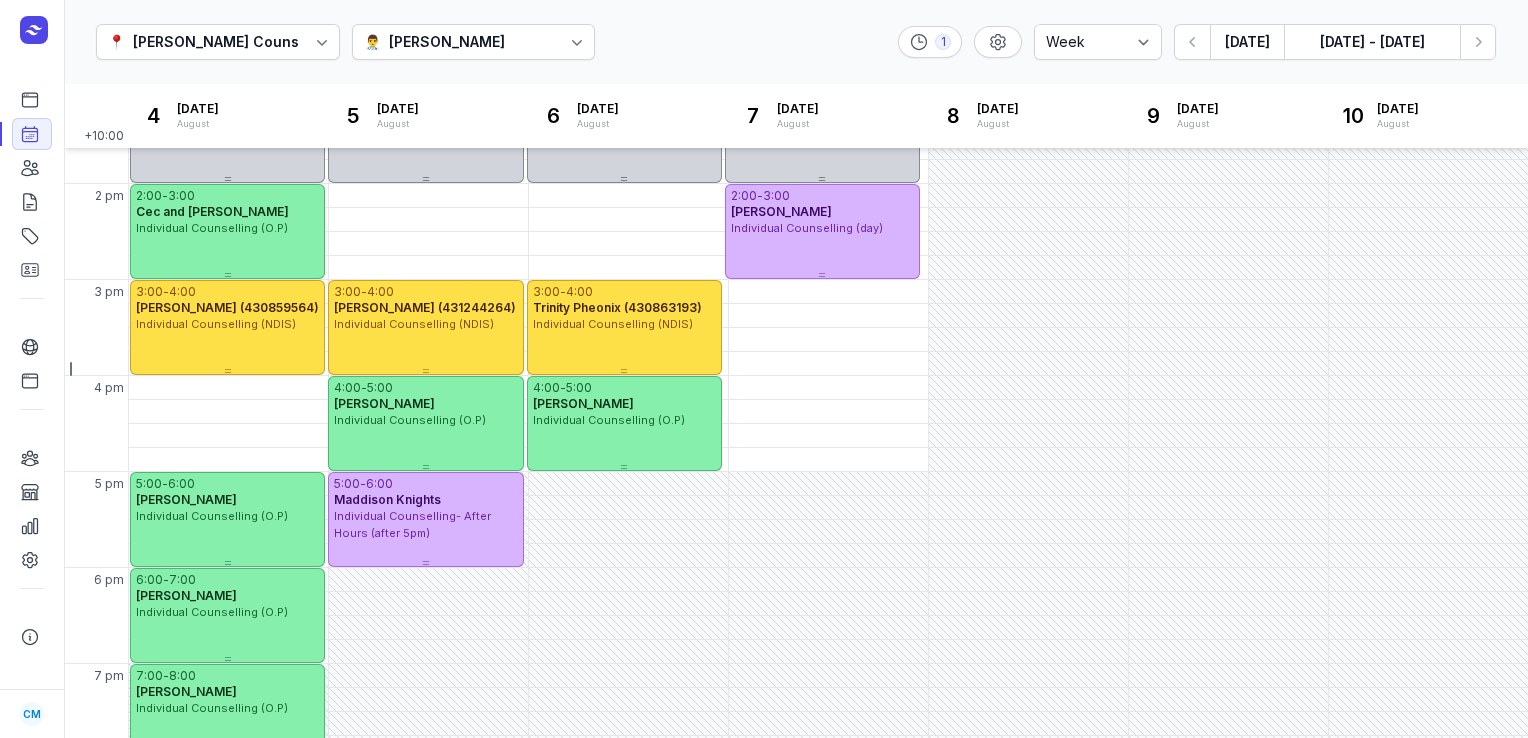 scroll, scrollTop: 561, scrollLeft: 0, axis: vertical 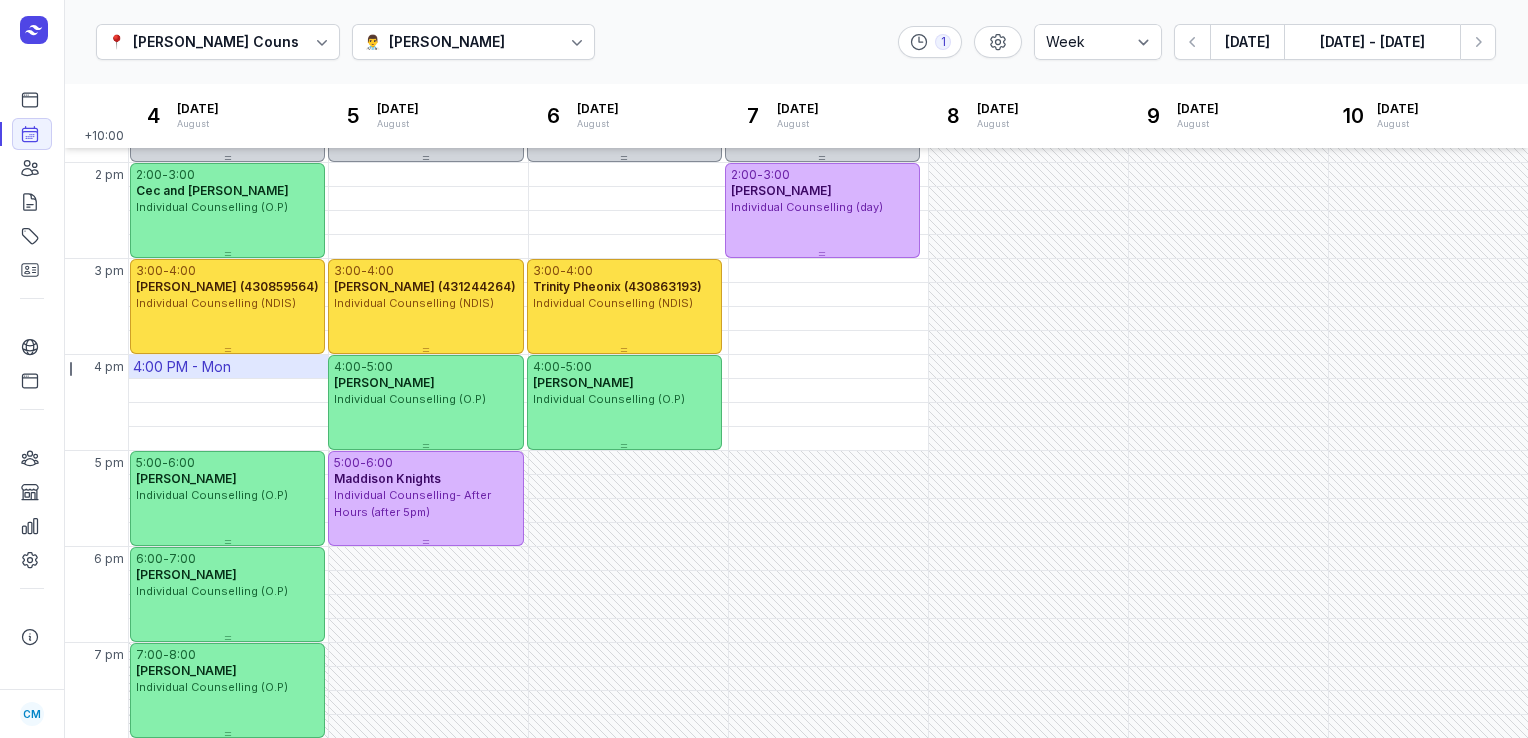 click on "4:00 PM - Mon" at bounding box center [182, 367] 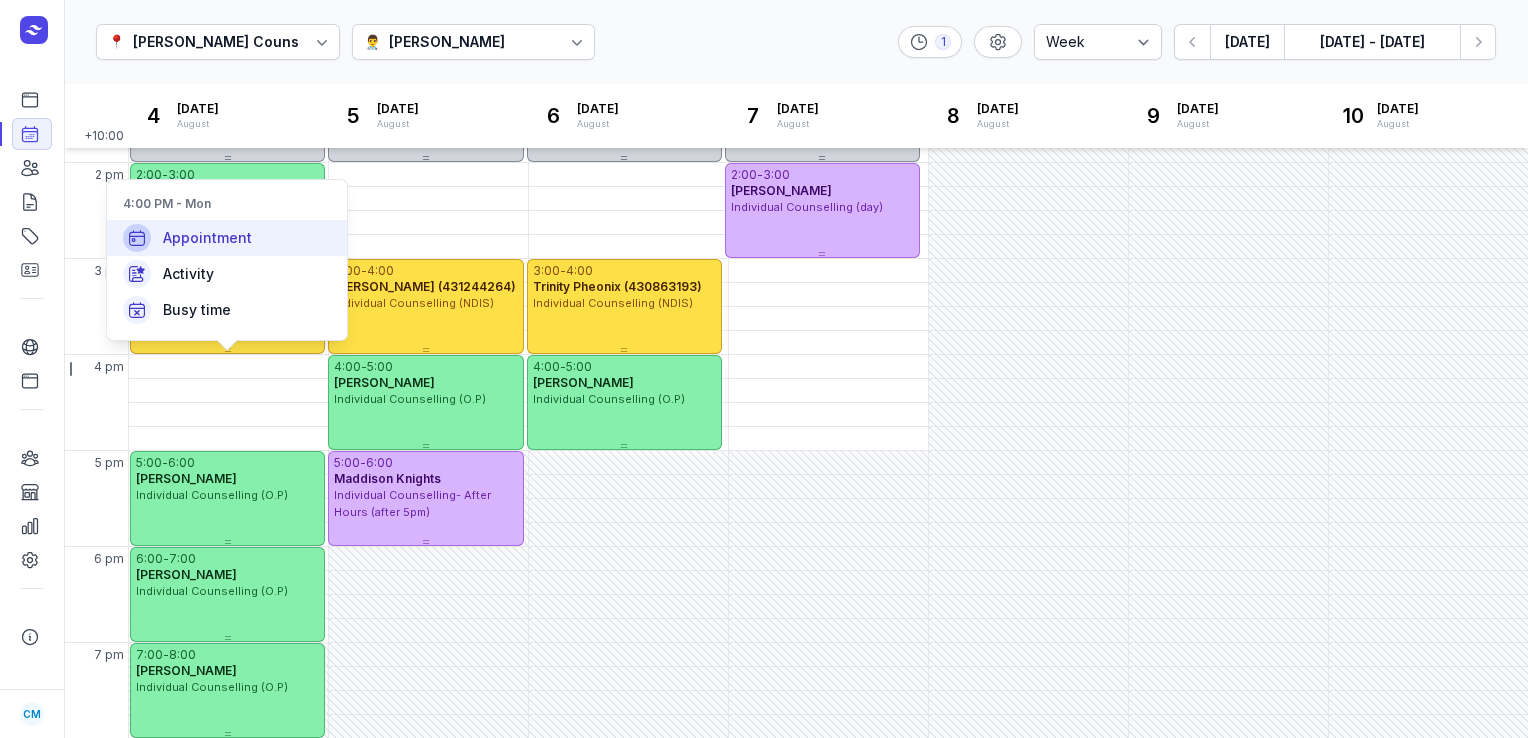 click on "Appointment" at bounding box center [227, 238] 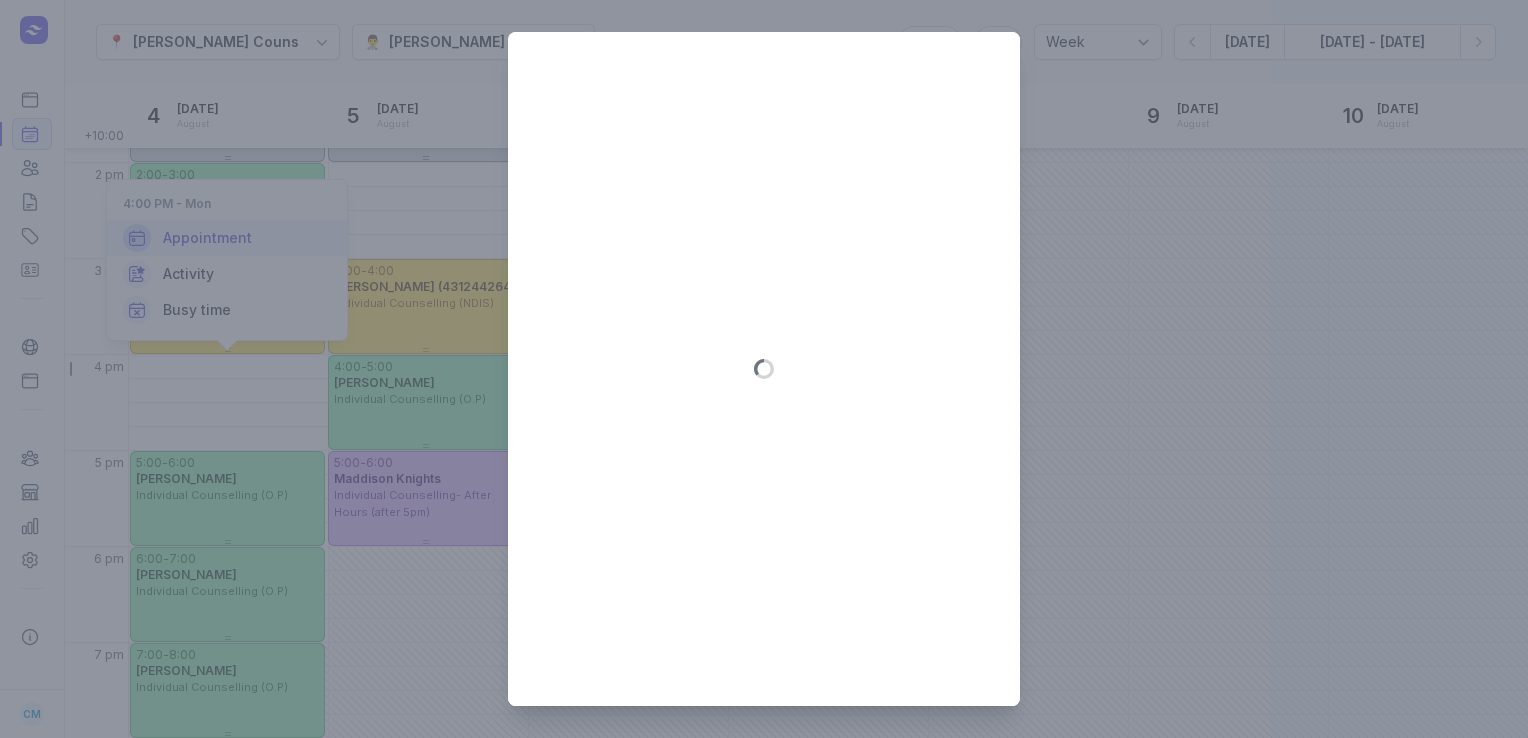 type on "[DATE]" 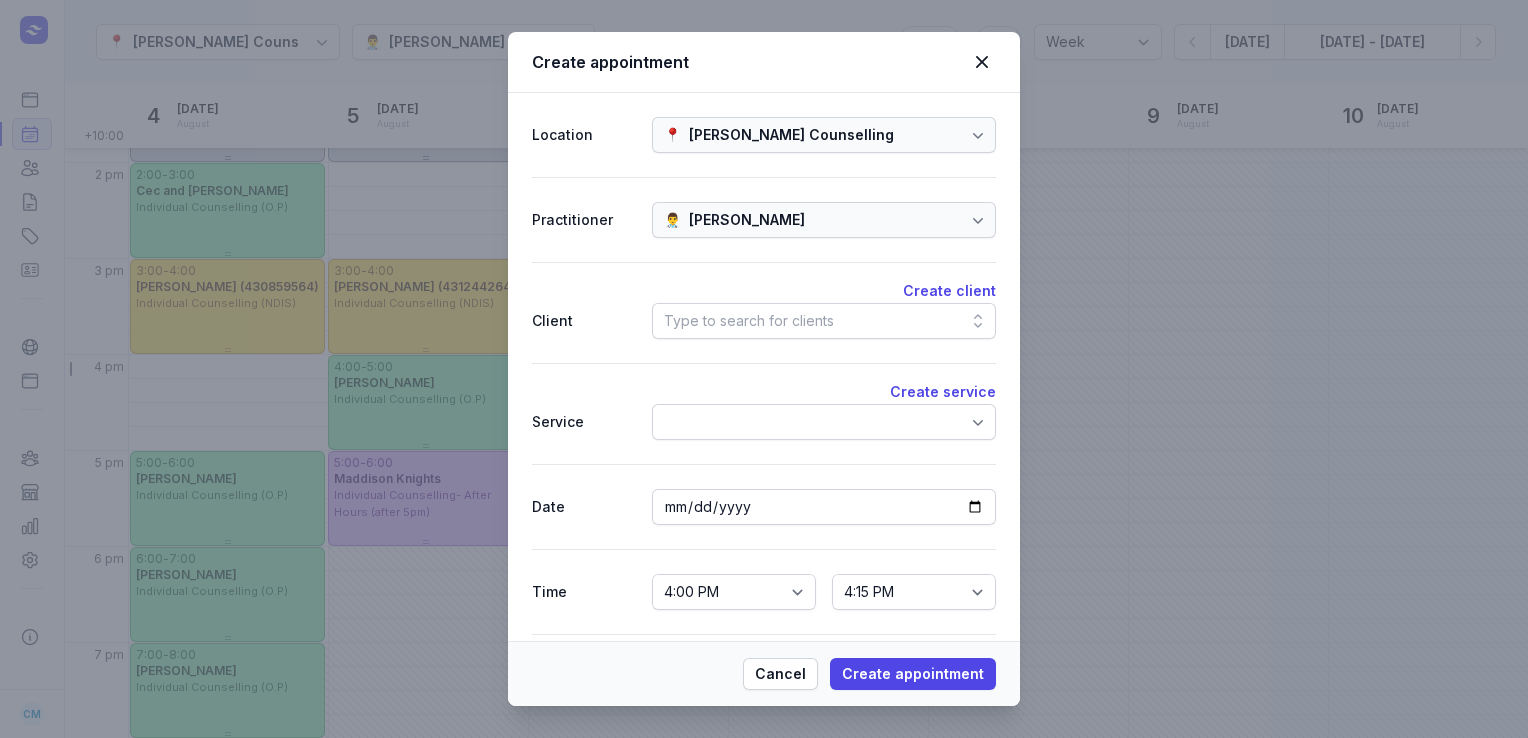 click on "Type to search for clients" 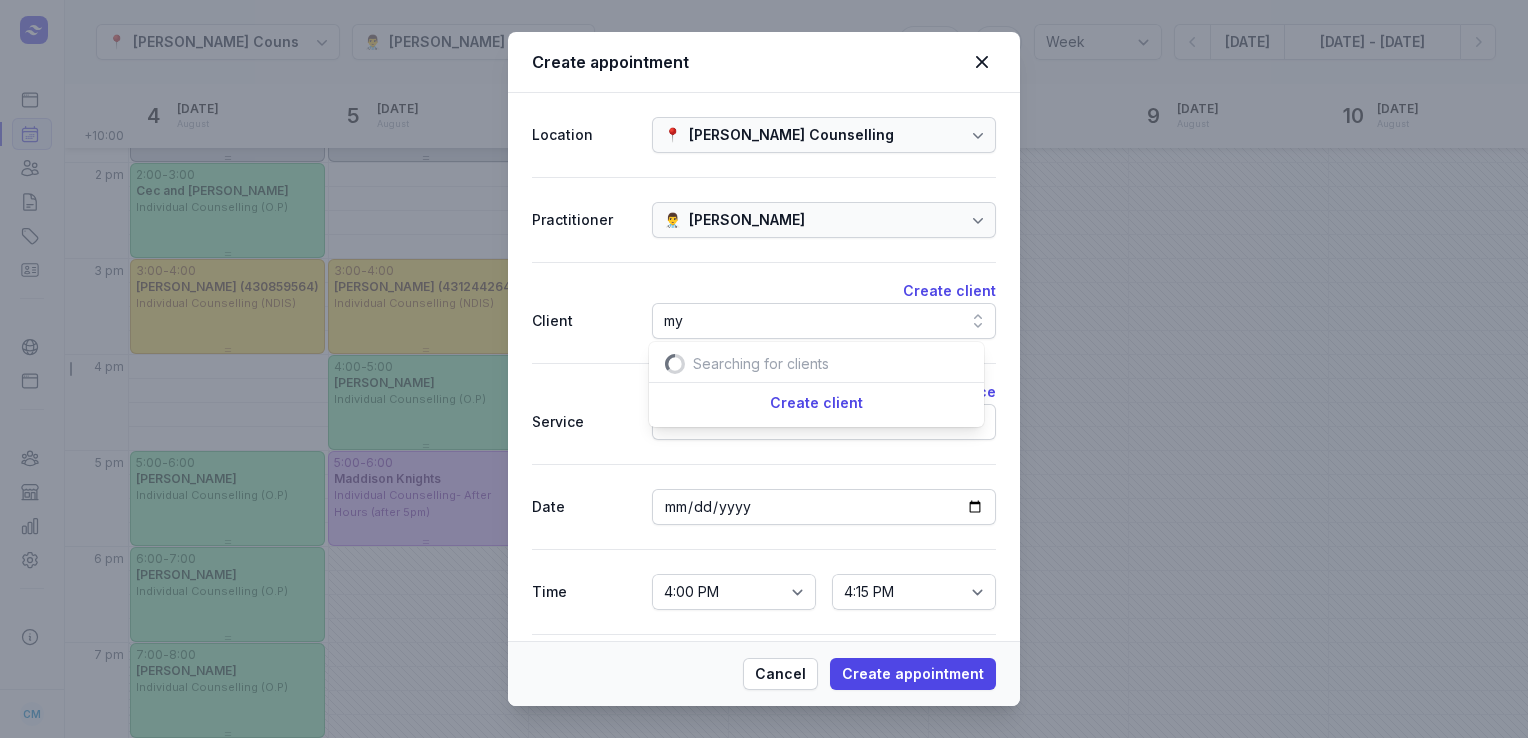 scroll, scrollTop: 0, scrollLeft: 25, axis: horizontal 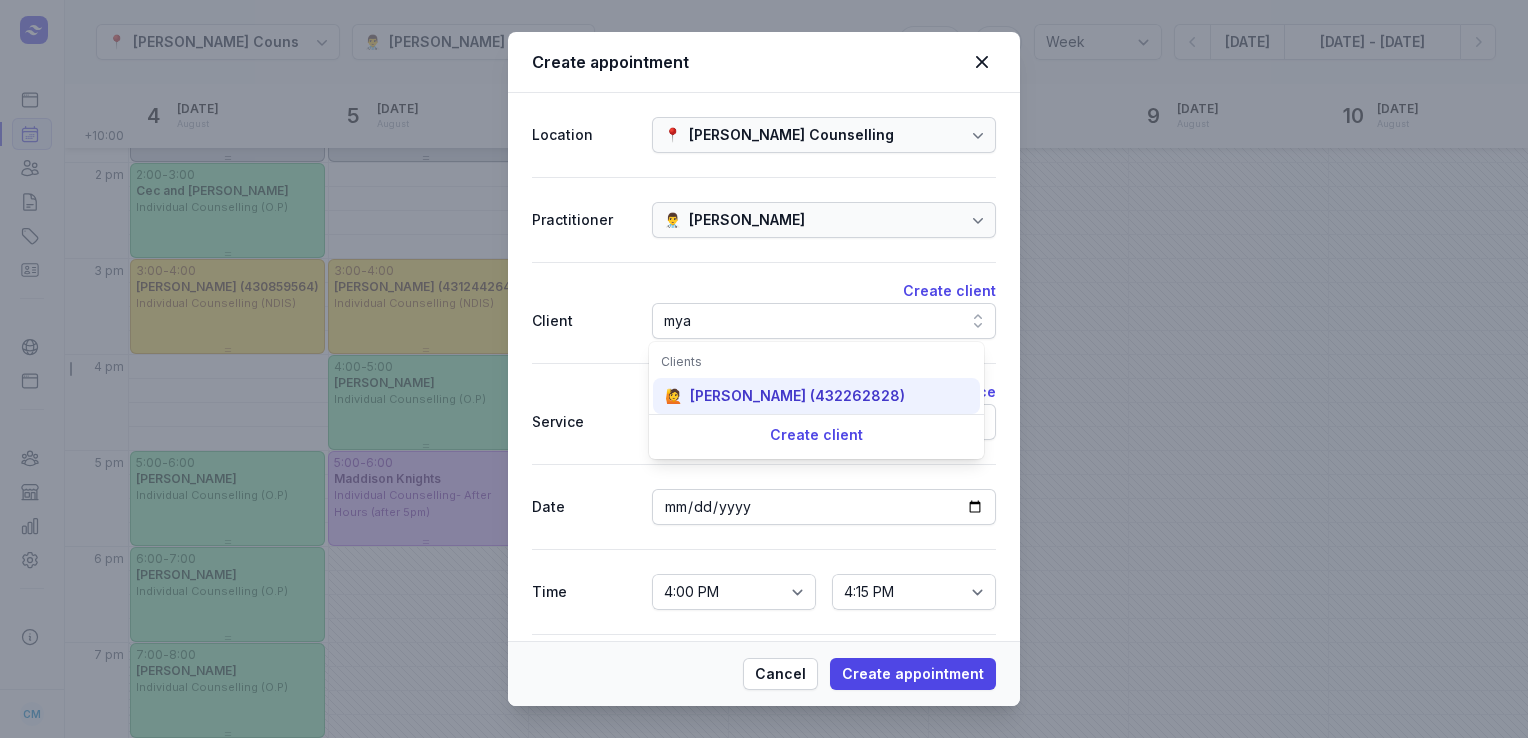 type on "mya" 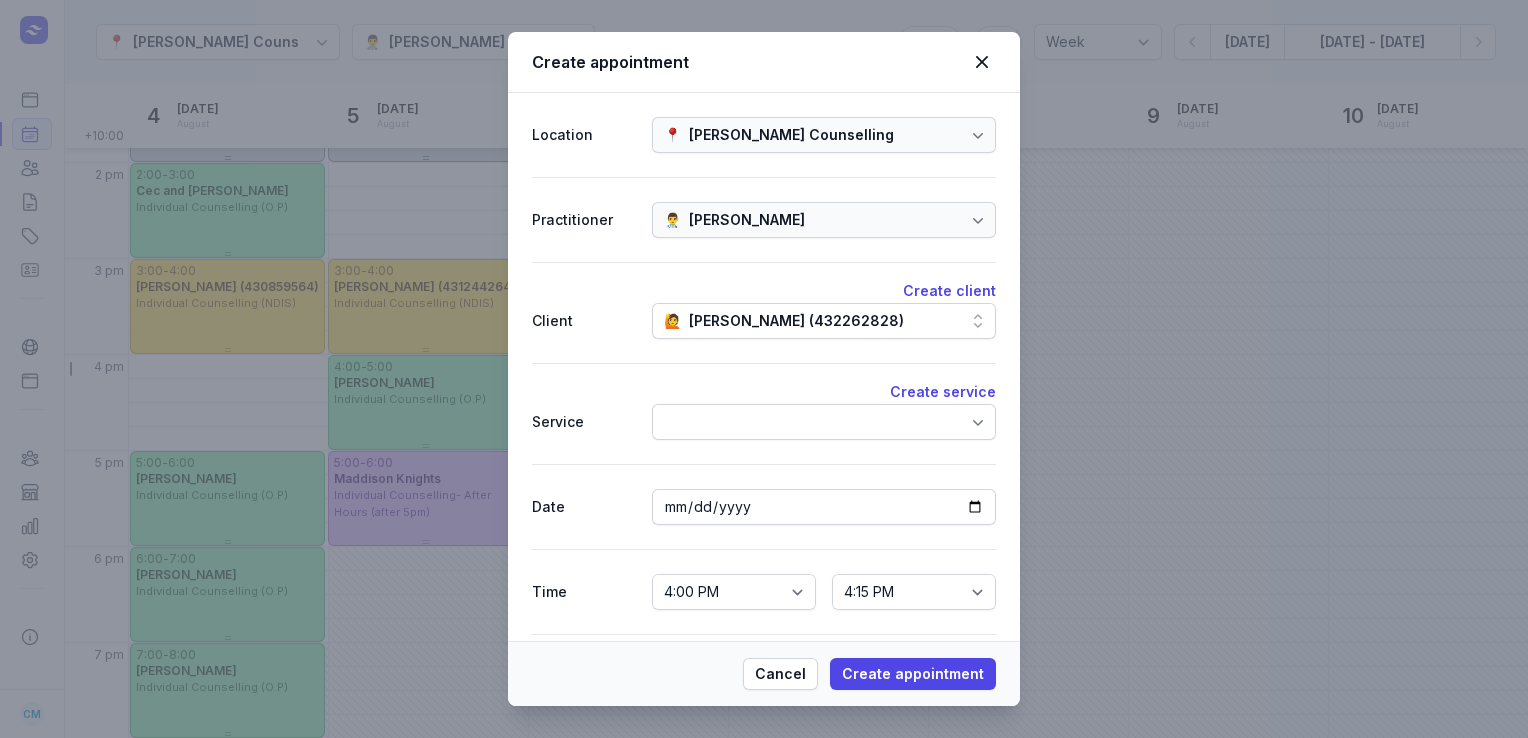 click at bounding box center (824, 422) 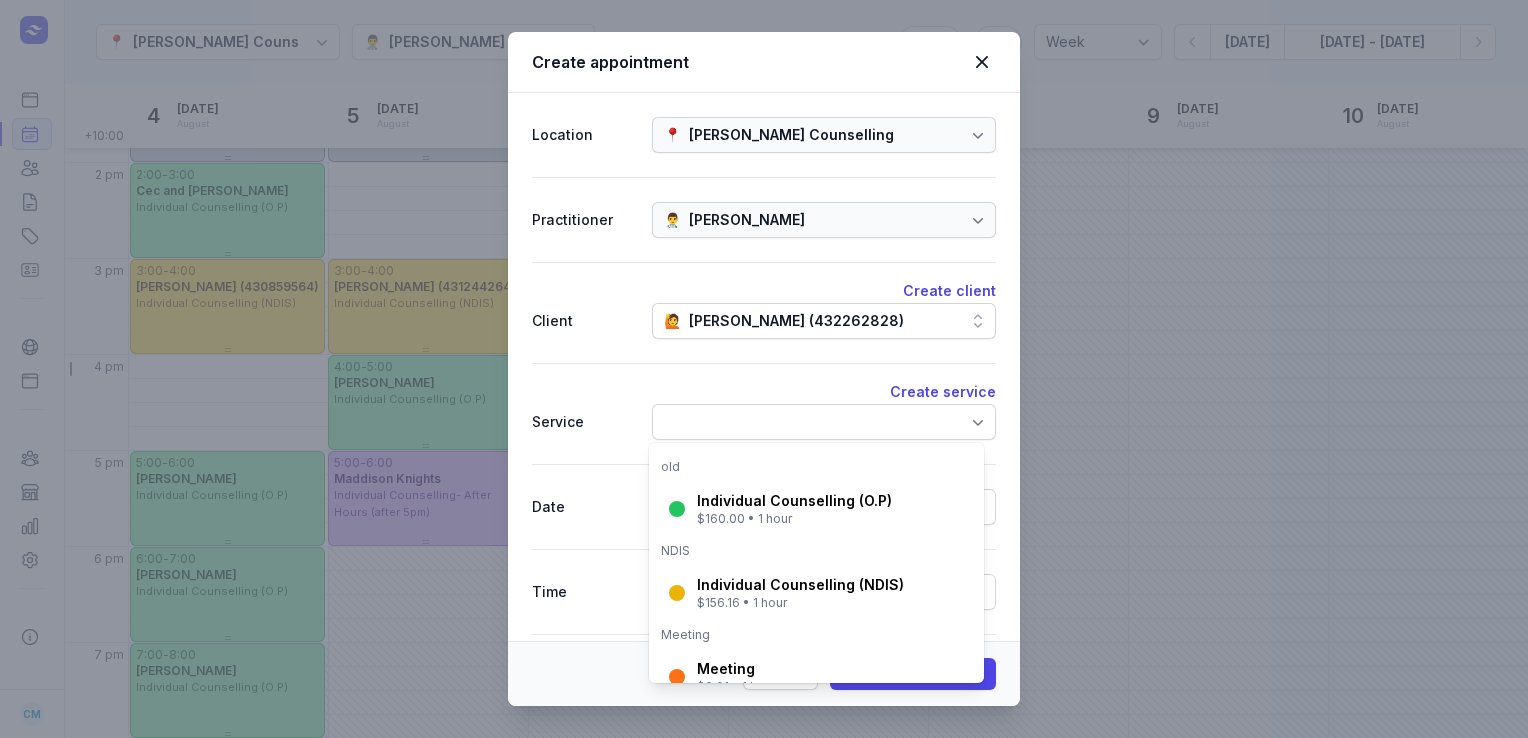 scroll, scrollTop: 290, scrollLeft: 0, axis: vertical 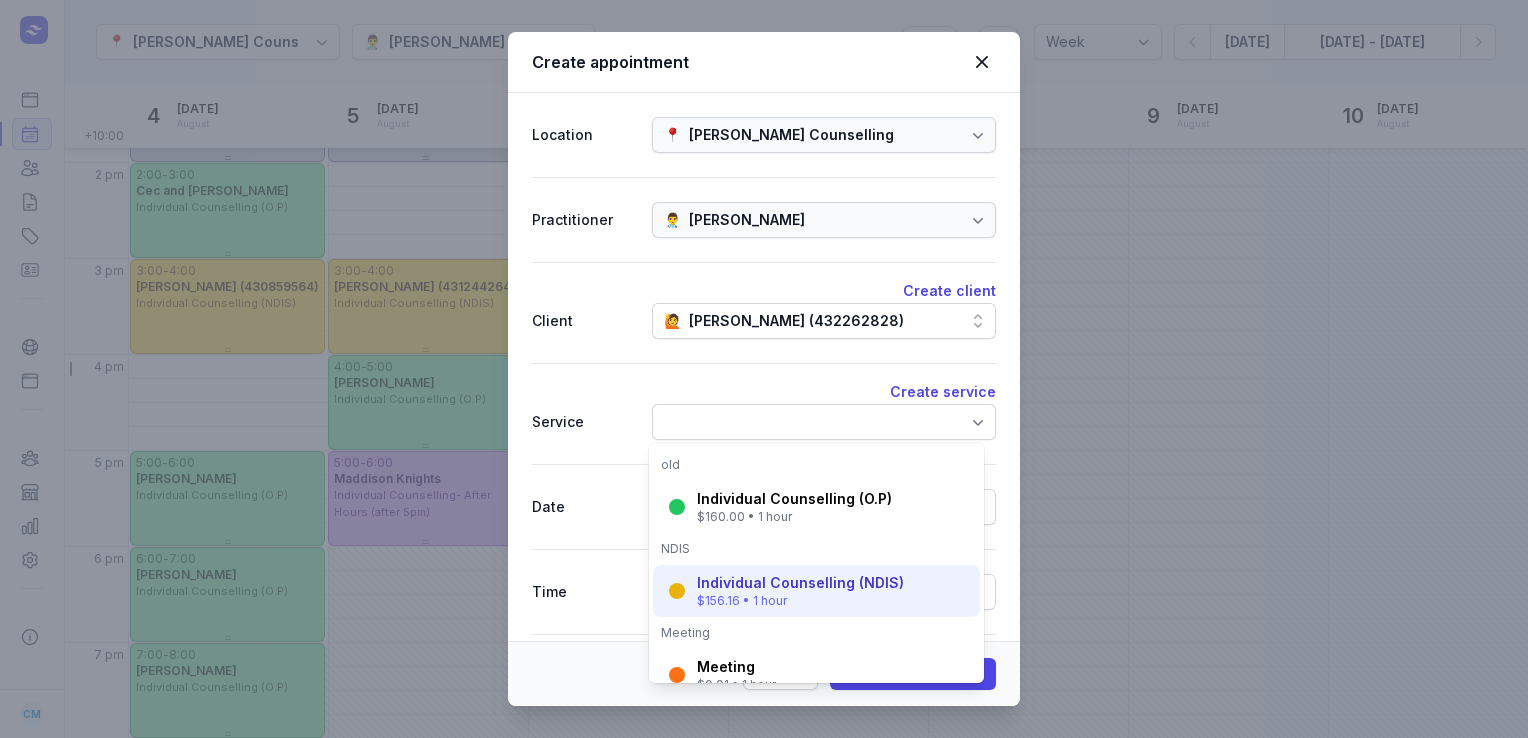 click on "Individual Counselling (NDIS) $156.16 • 1 hour" 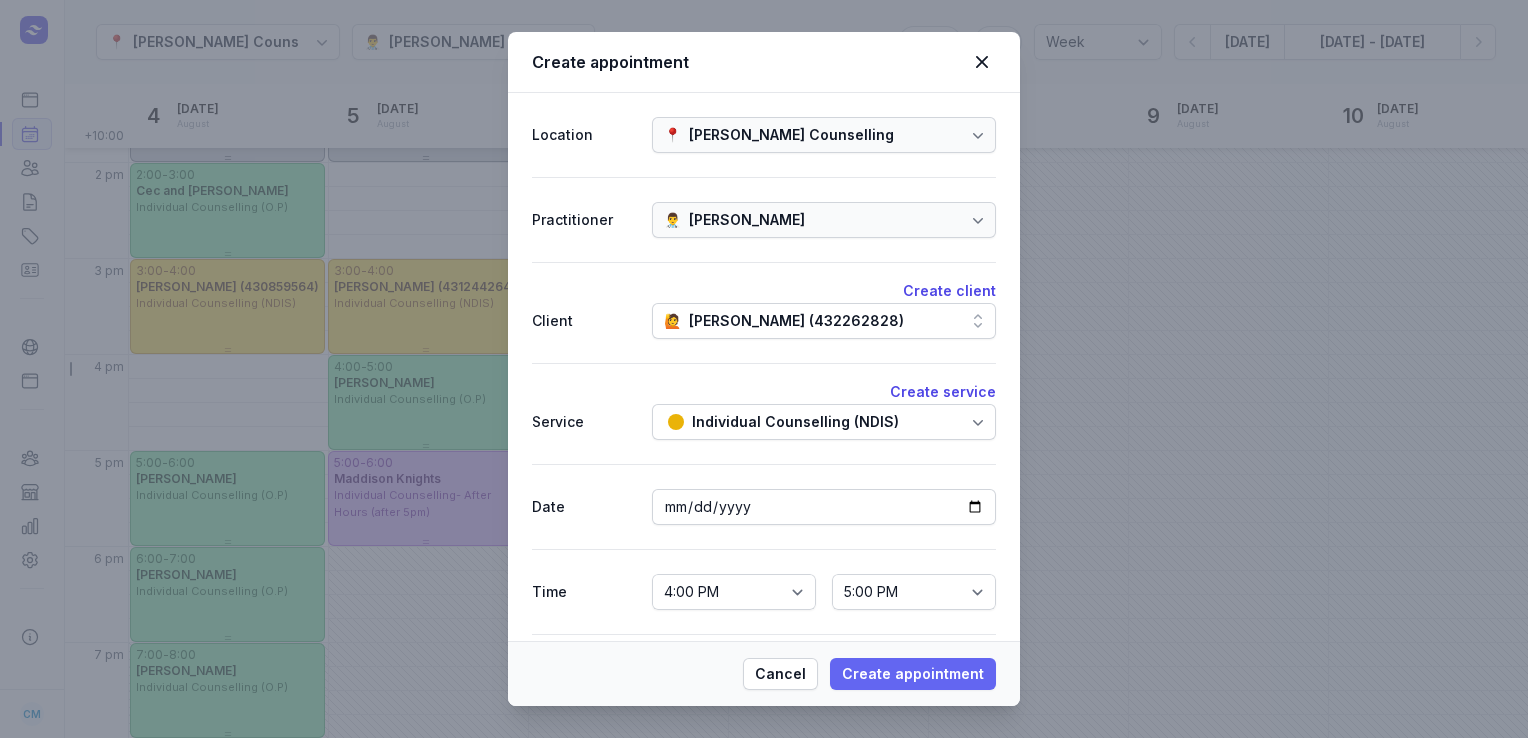 click on "Create appointment" at bounding box center [913, 674] 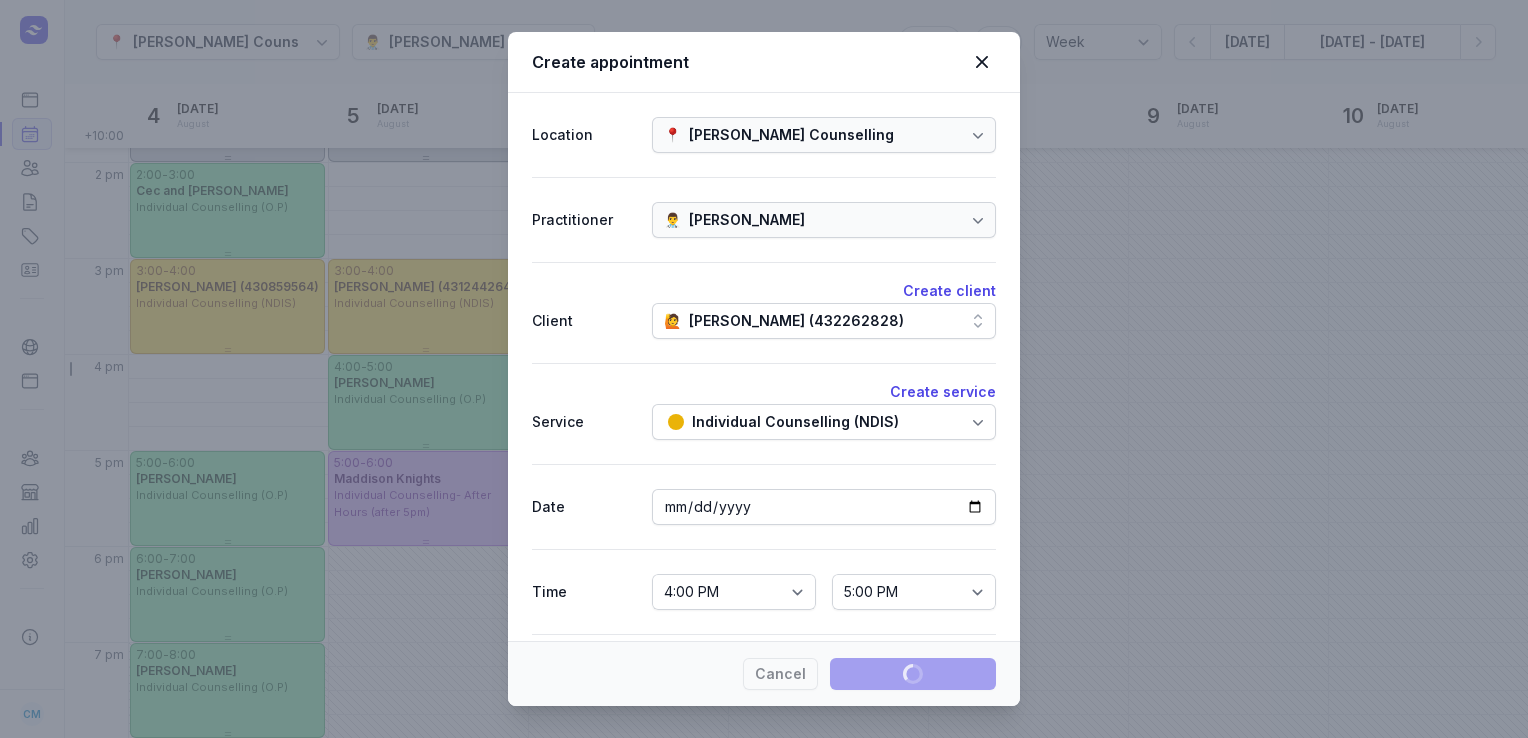 type 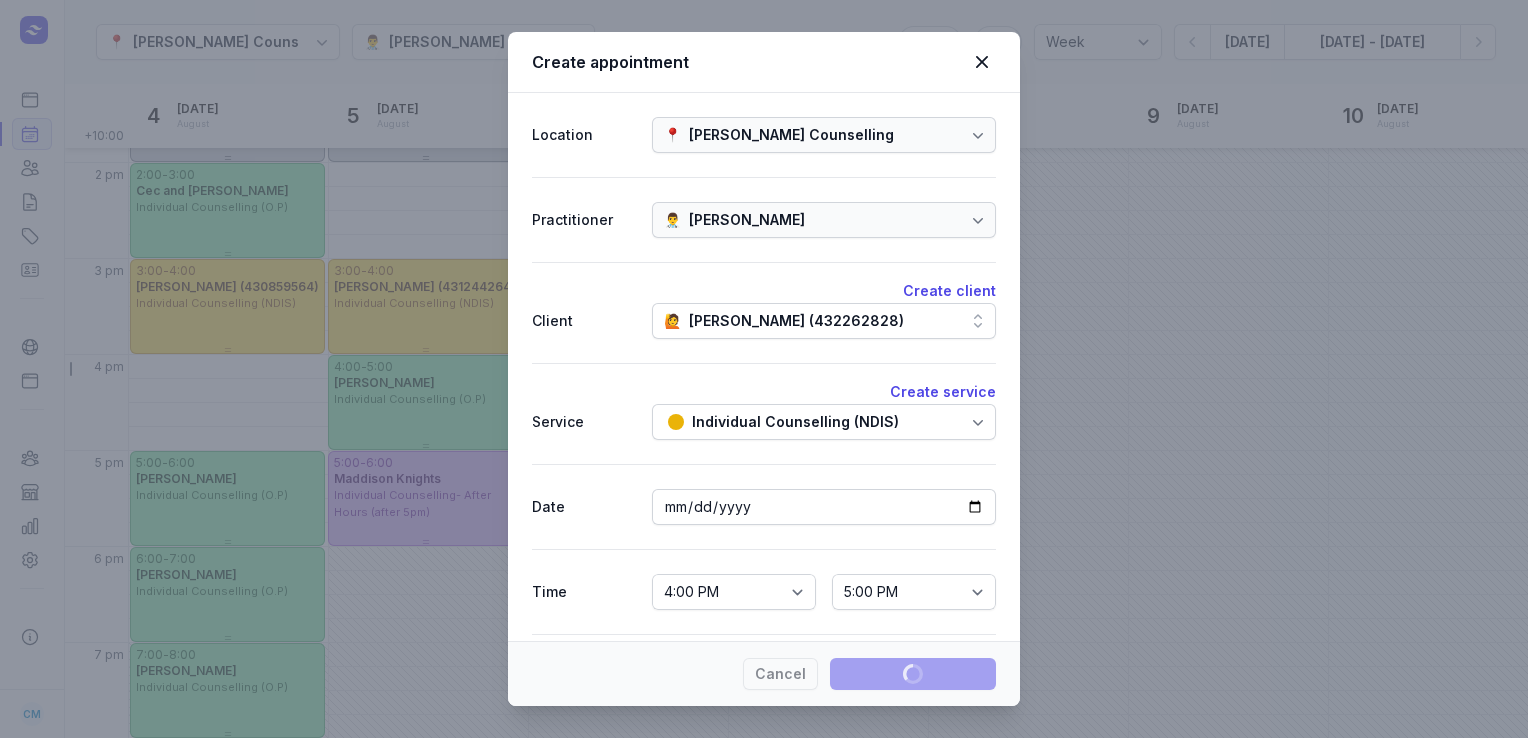 select 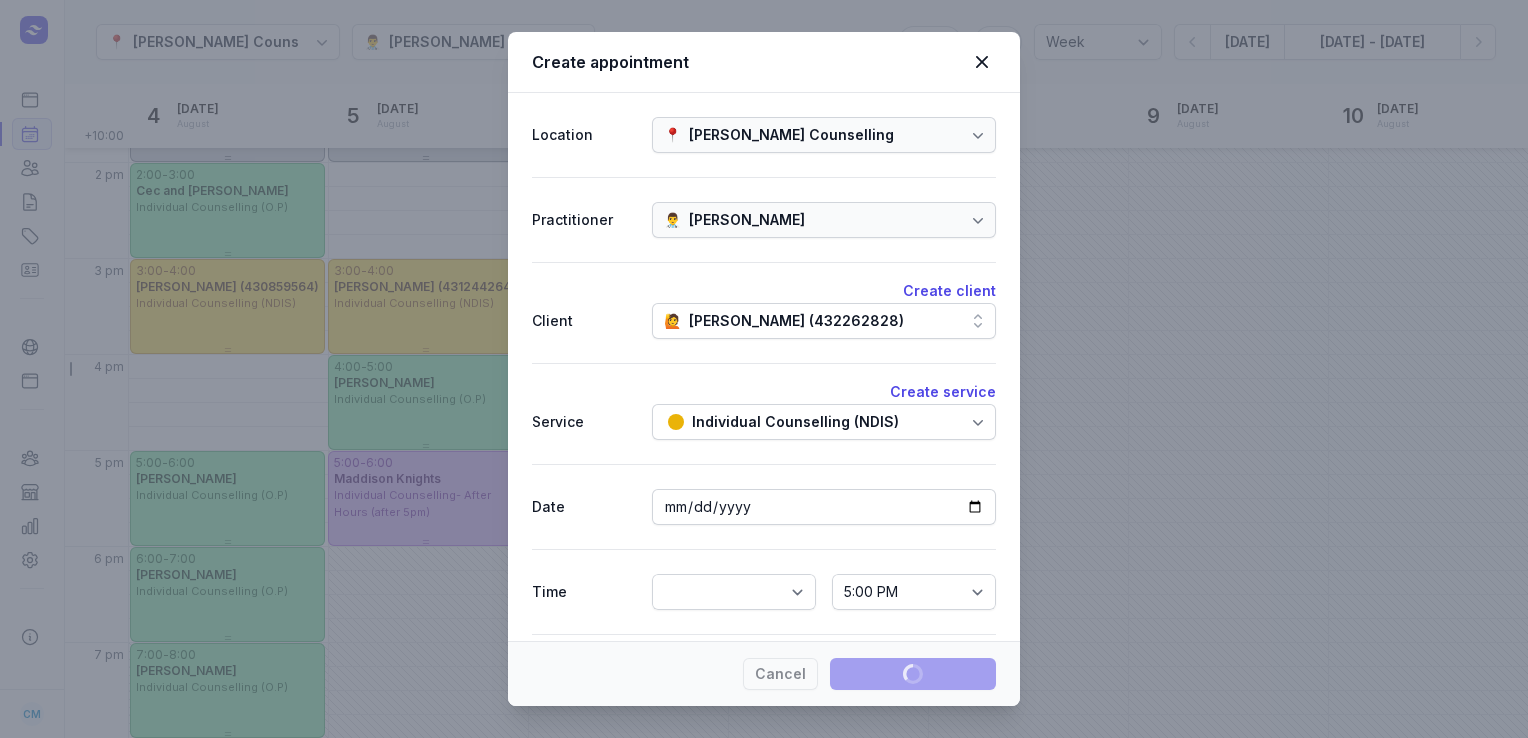 select 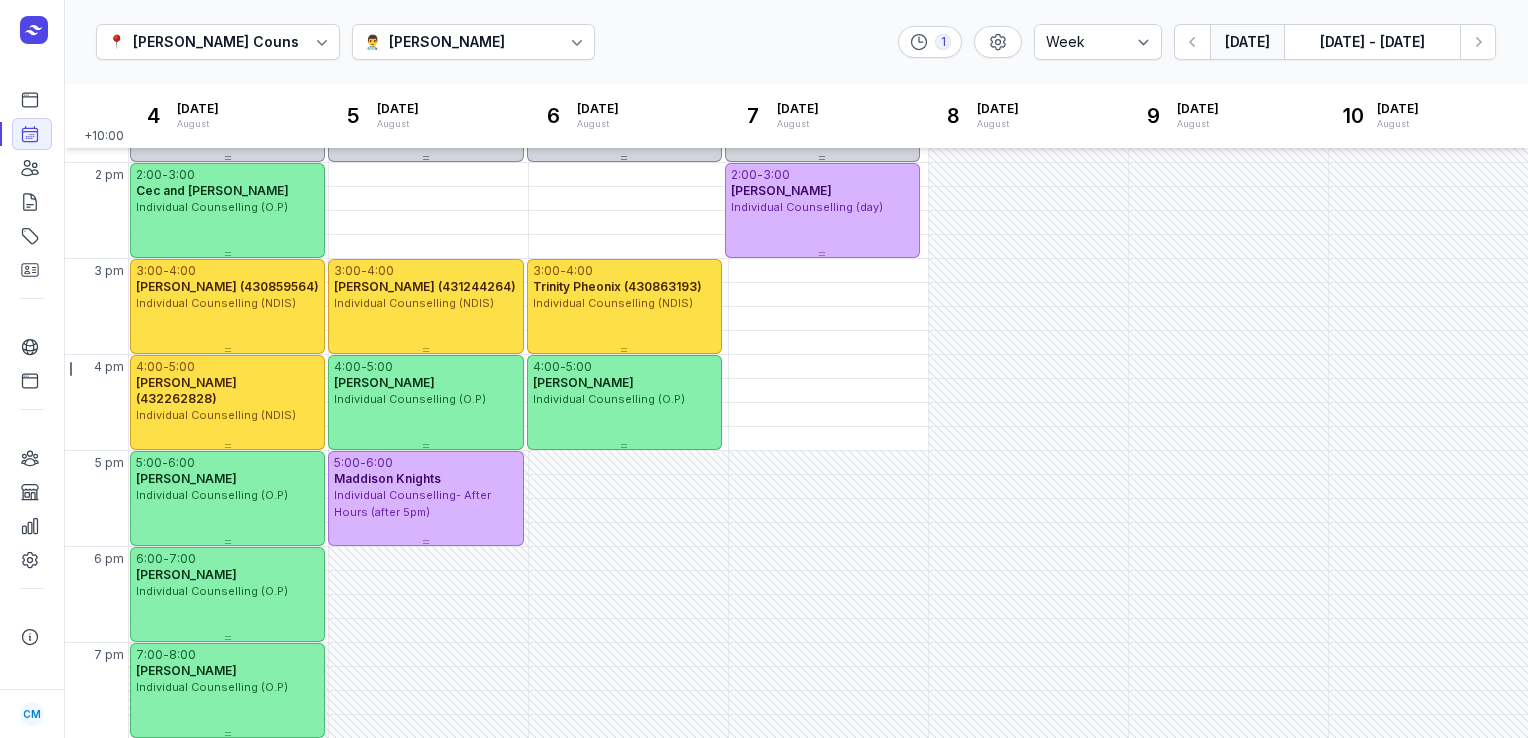 click on "[DATE]" at bounding box center (1247, 42) 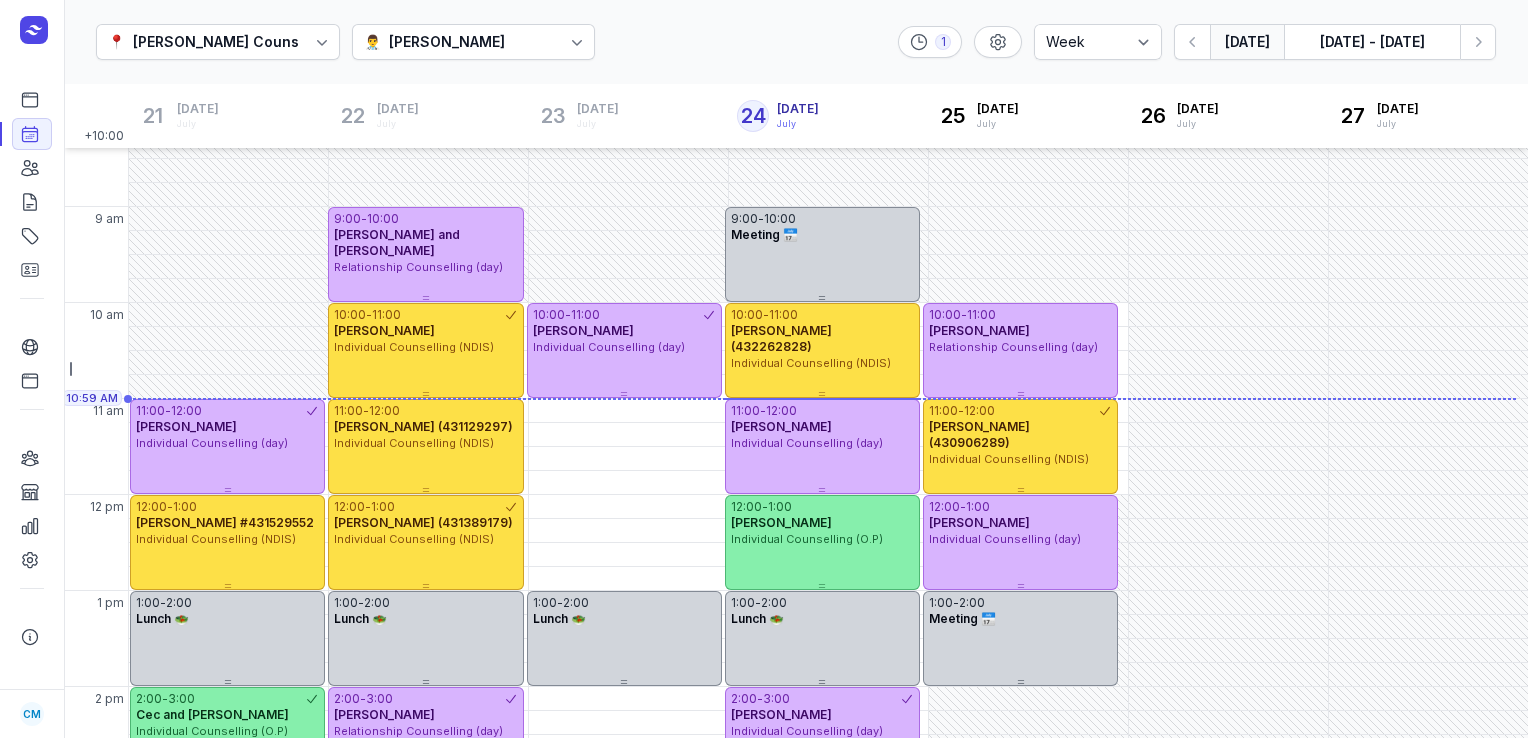 scroll, scrollTop: 36, scrollLeft: 0, axis: vertical 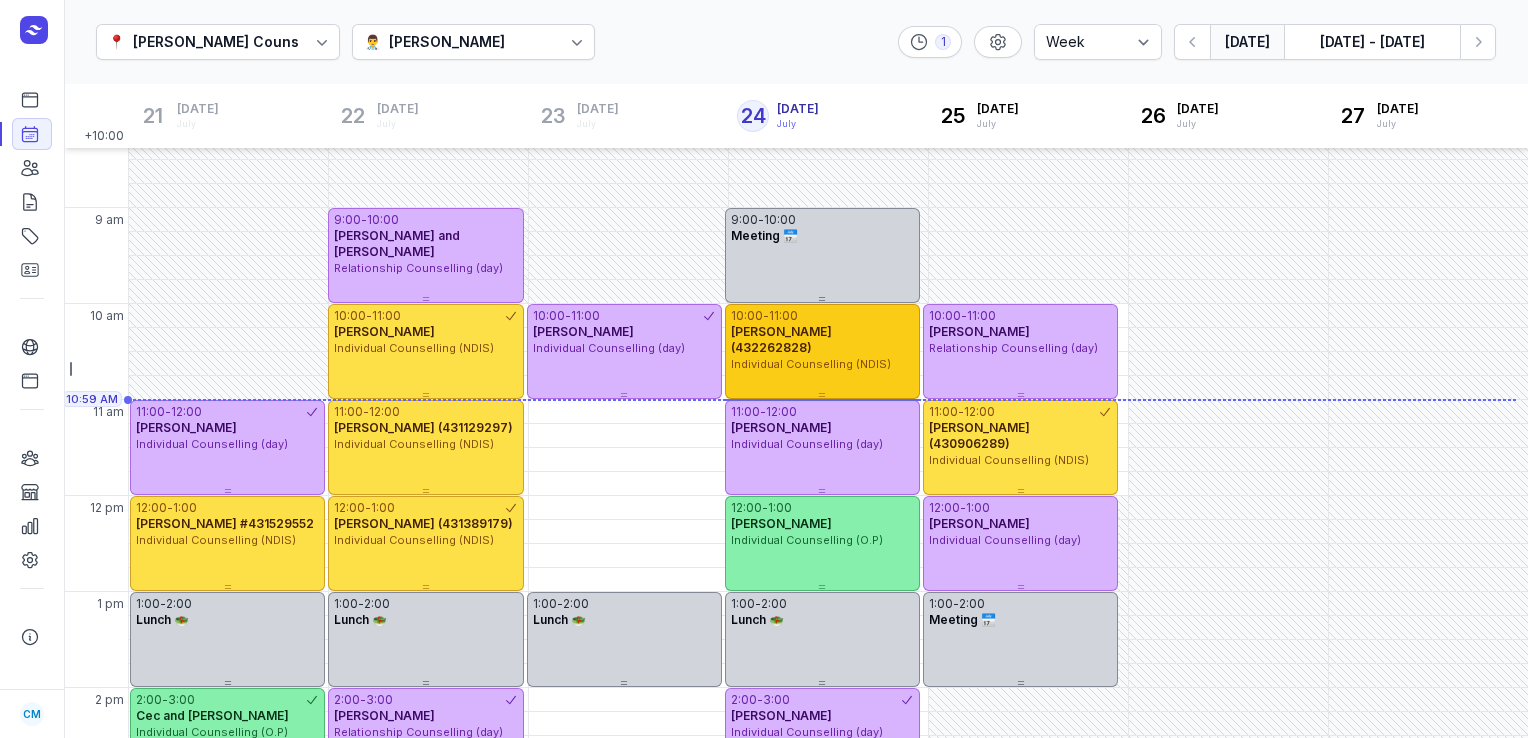 click on "[PERSON_NAME] (432262828)" at bounding box center (781, 339) 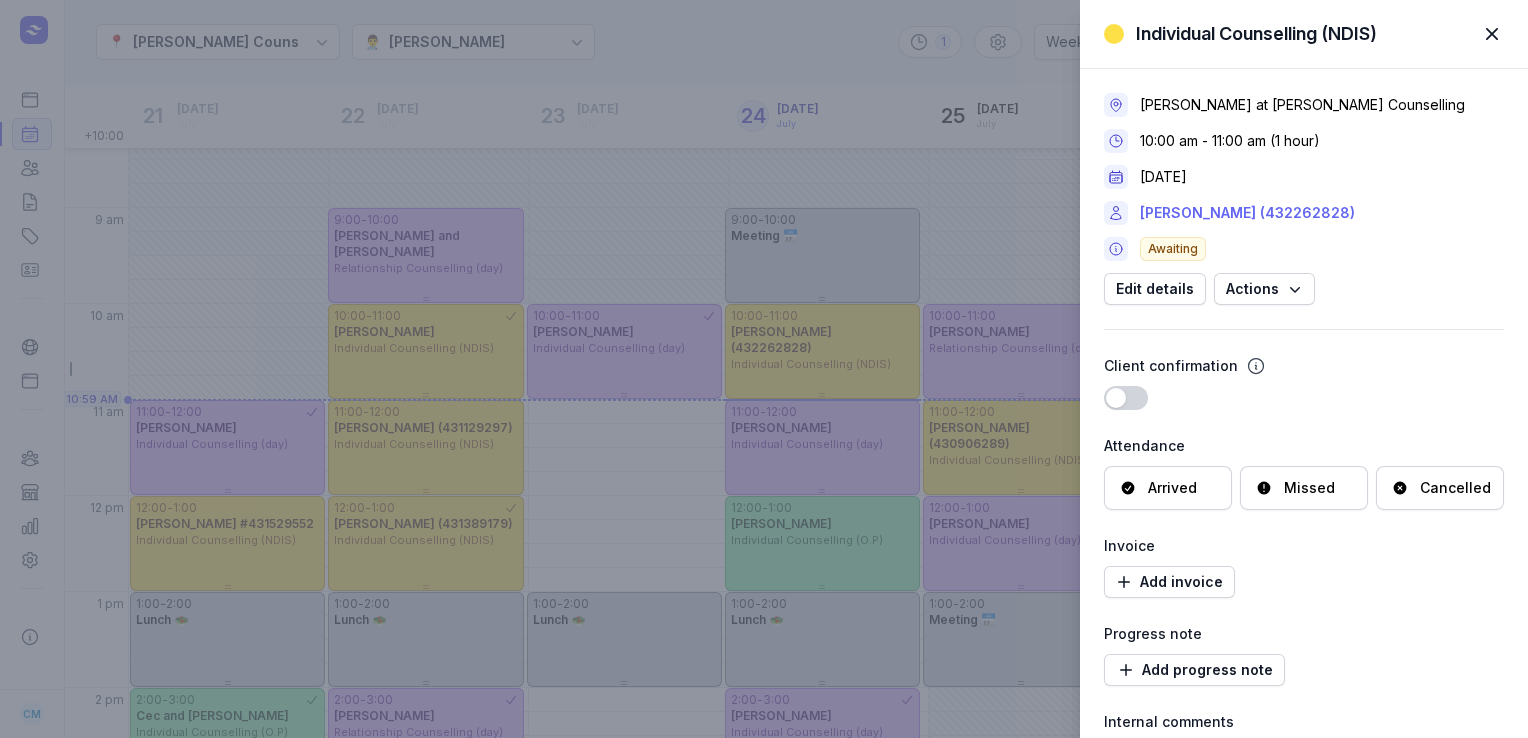 click on "[PERSON_NAME] (432262828)" at bounding box center (1247, 213) 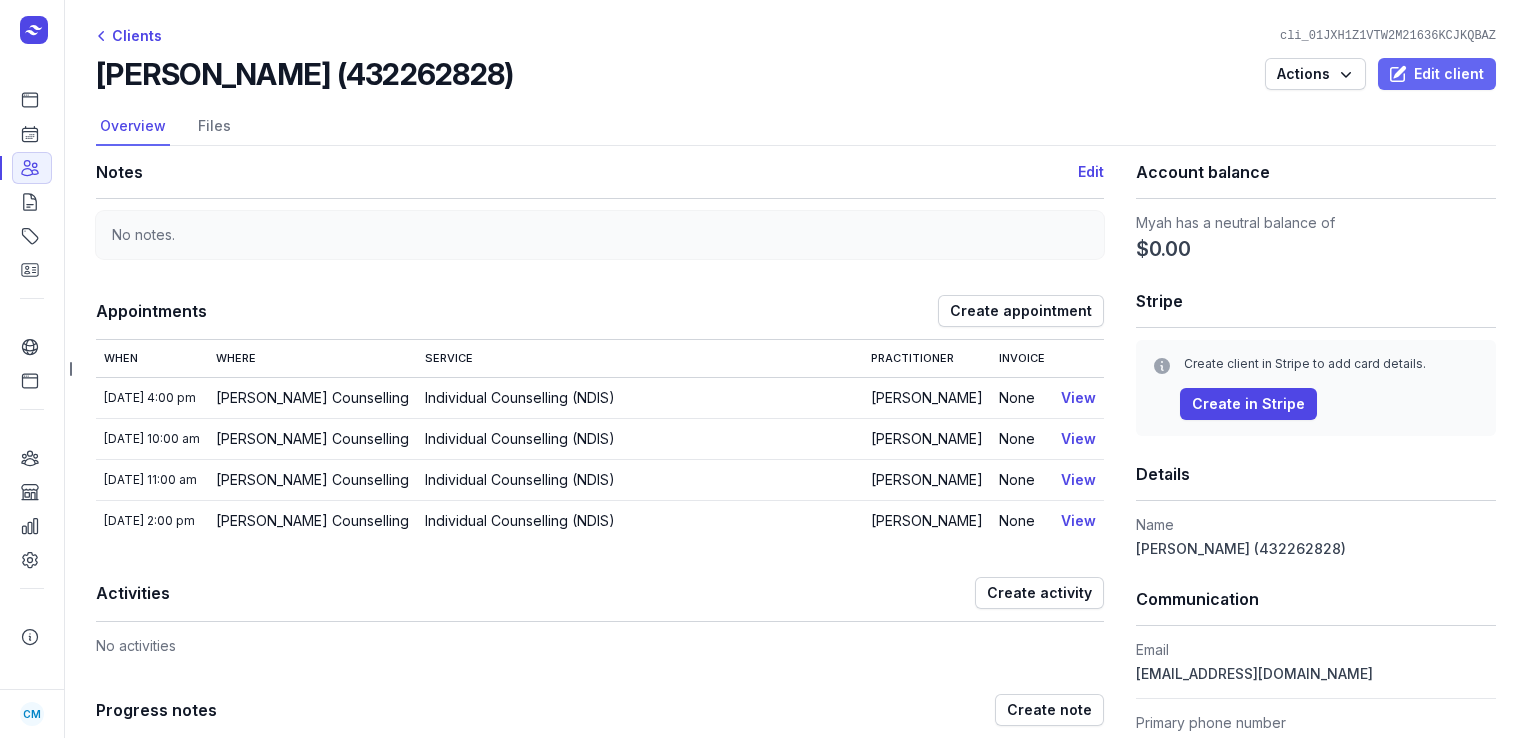 click on "Edit client" at bounding box center (1437, 74) 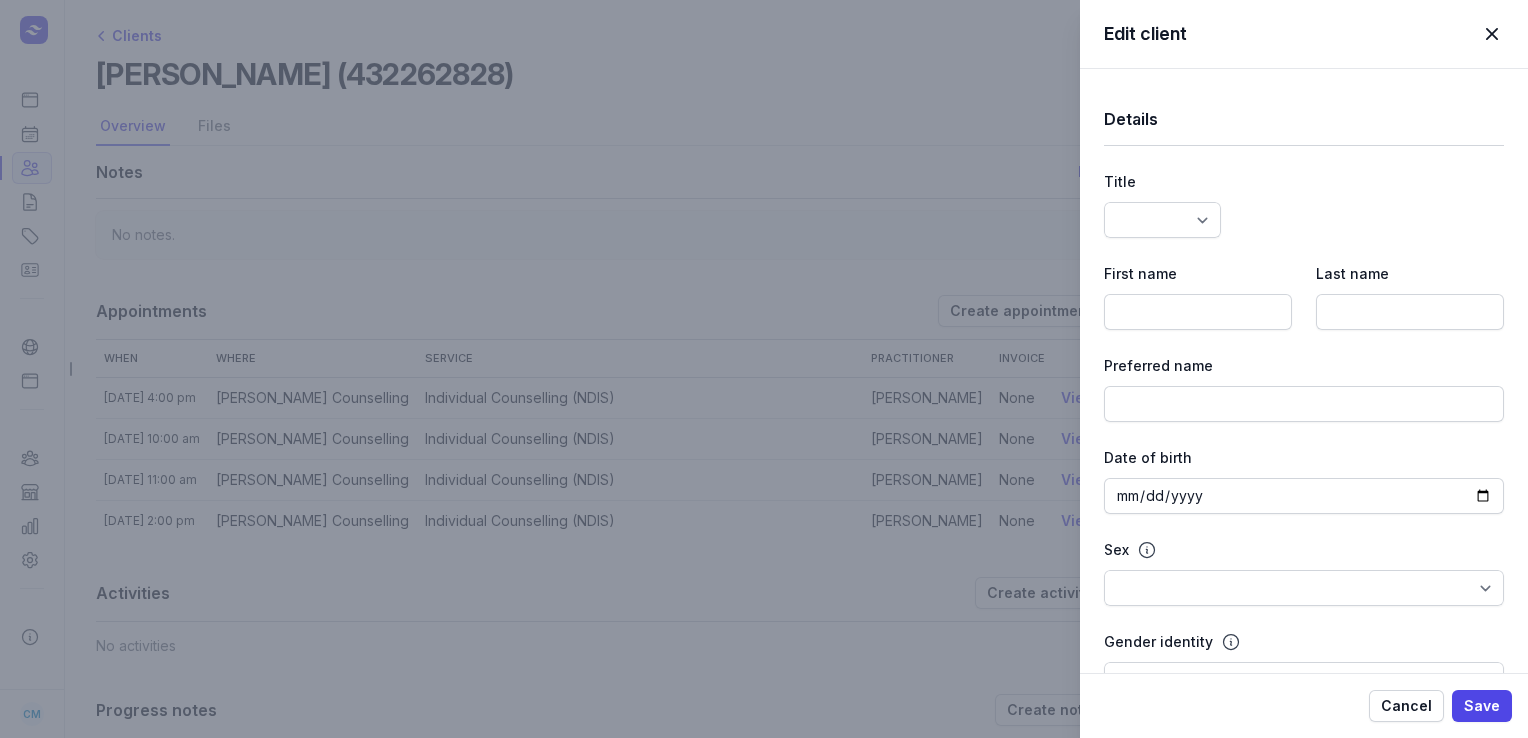 type on "Myah" 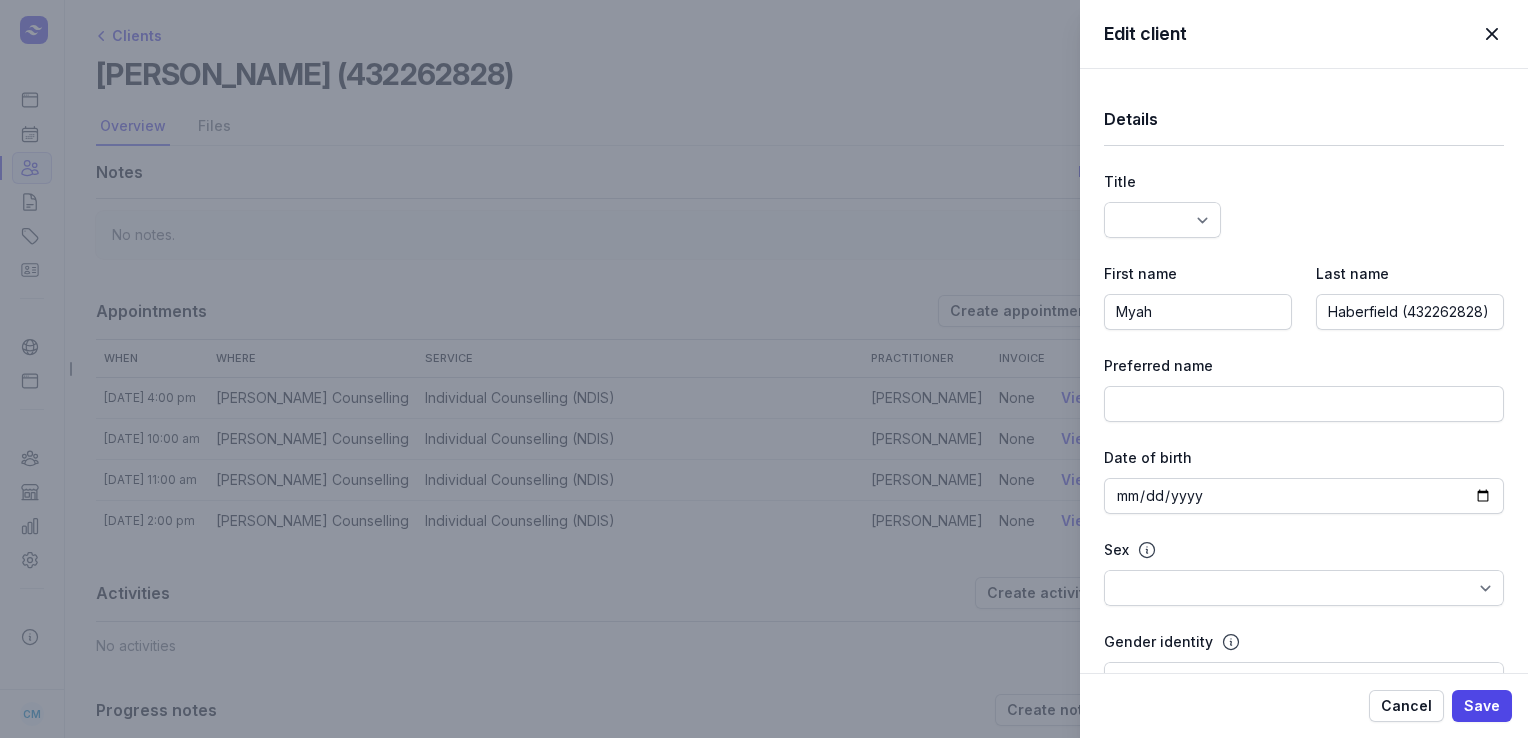 select 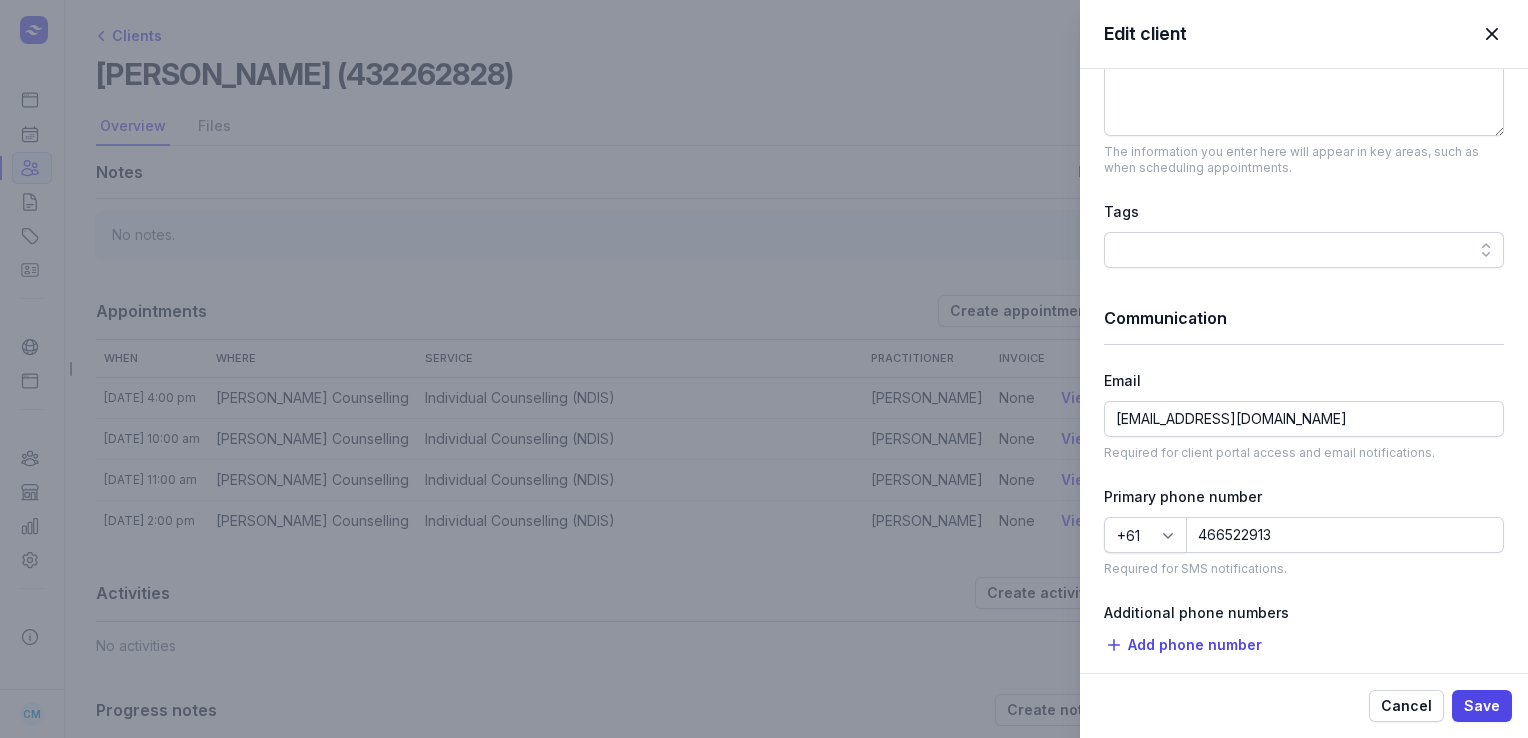 scroll, scrollTop: 911, scrollLeft: 0, axis: vertical 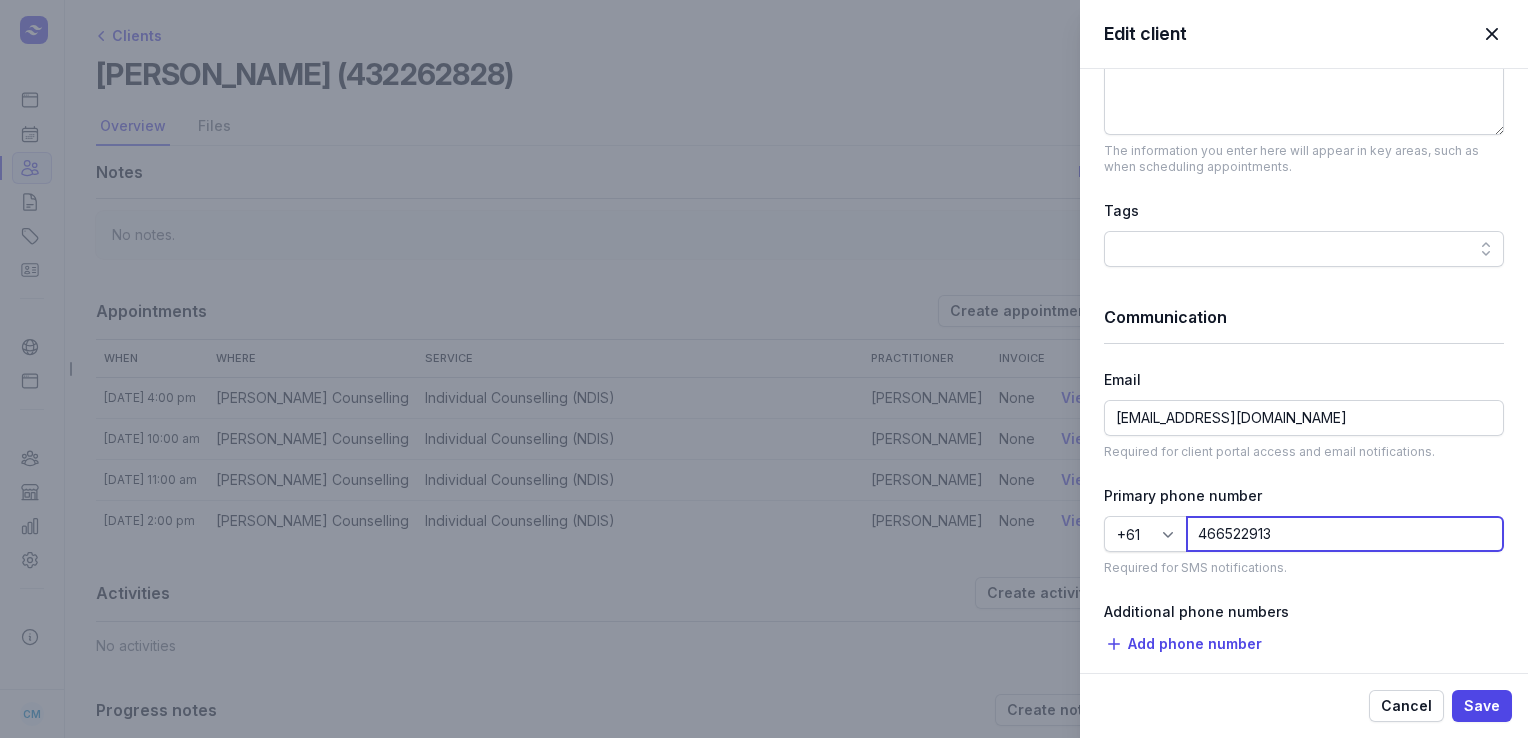 click on "466522913" 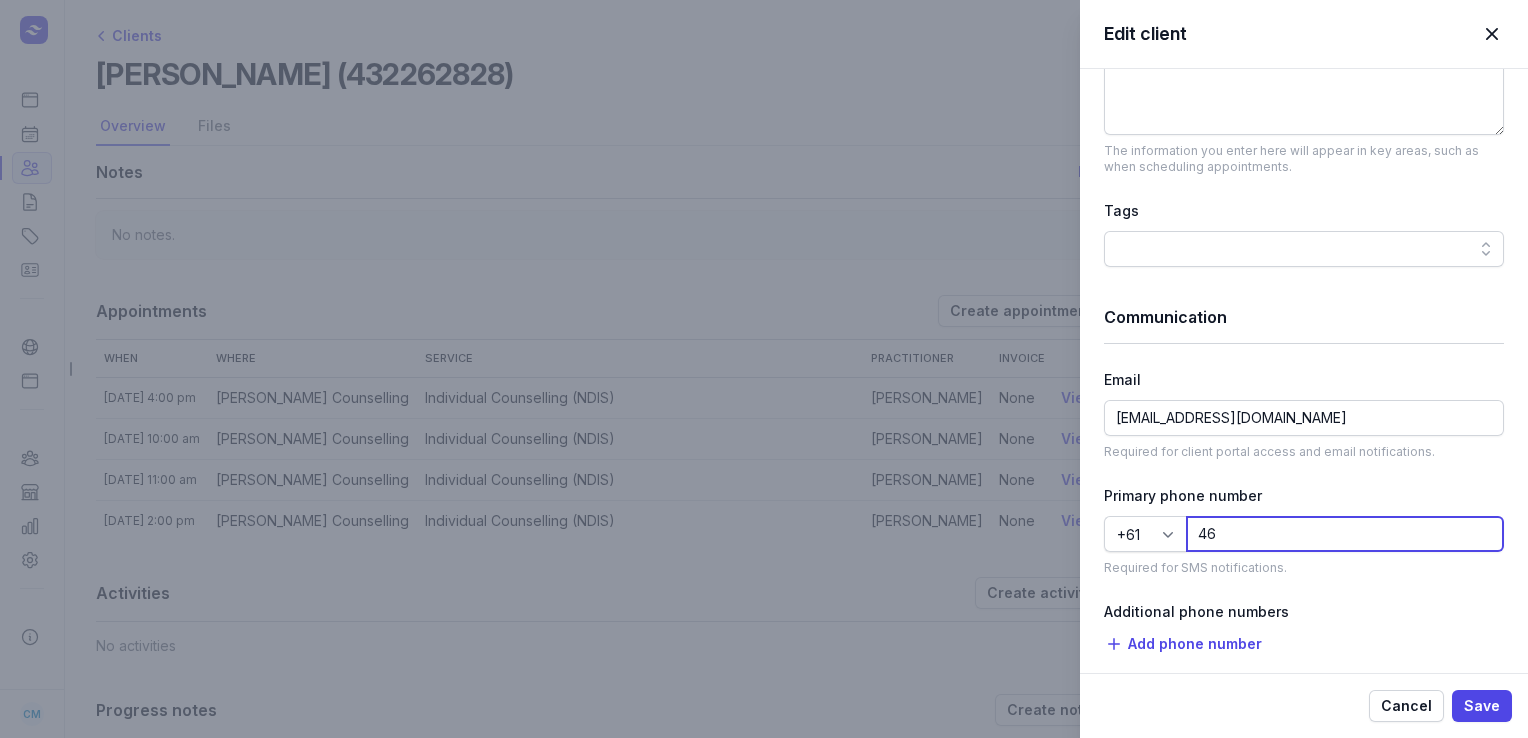 type on "4" 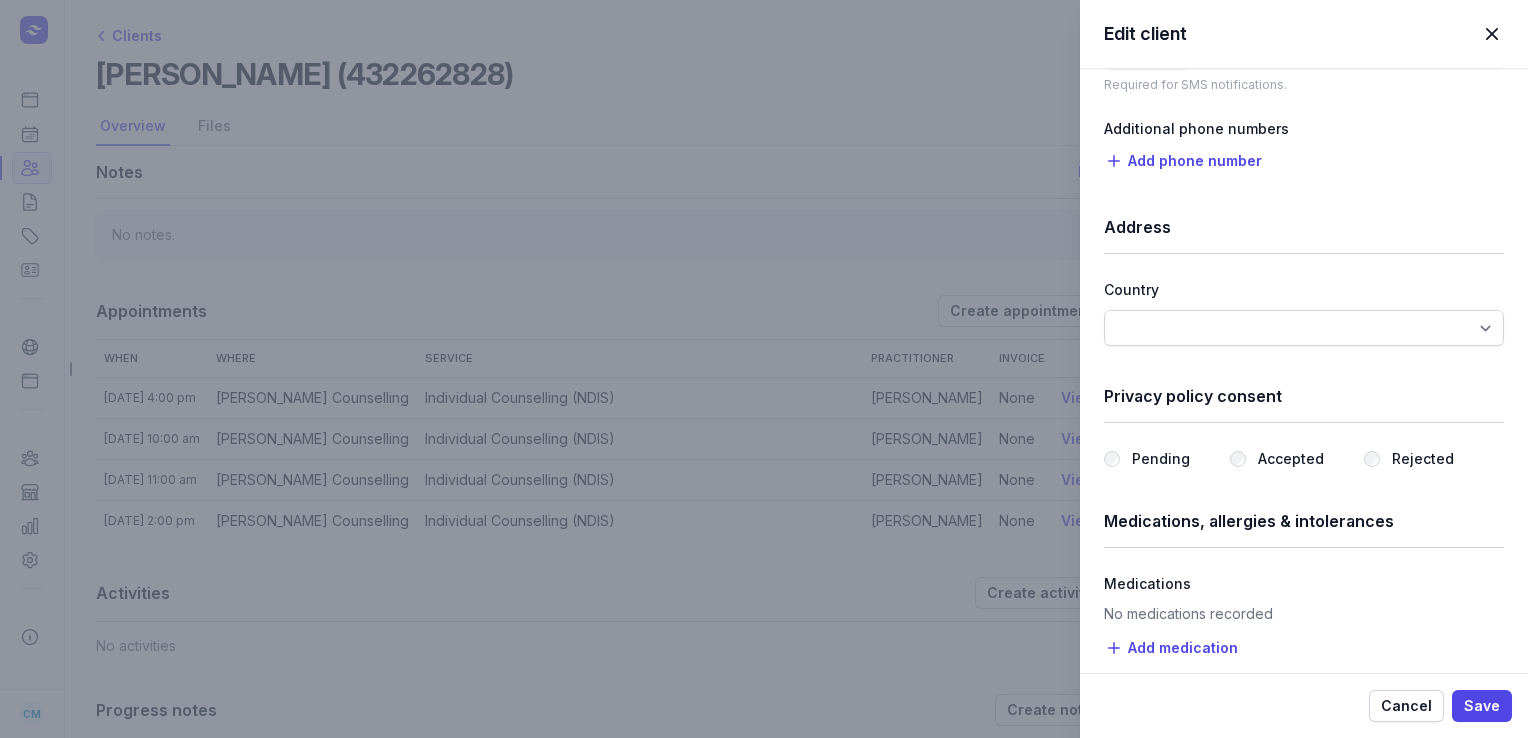 scroll, scrollTop: 1394, scrollLeft: 0, axis: vertical 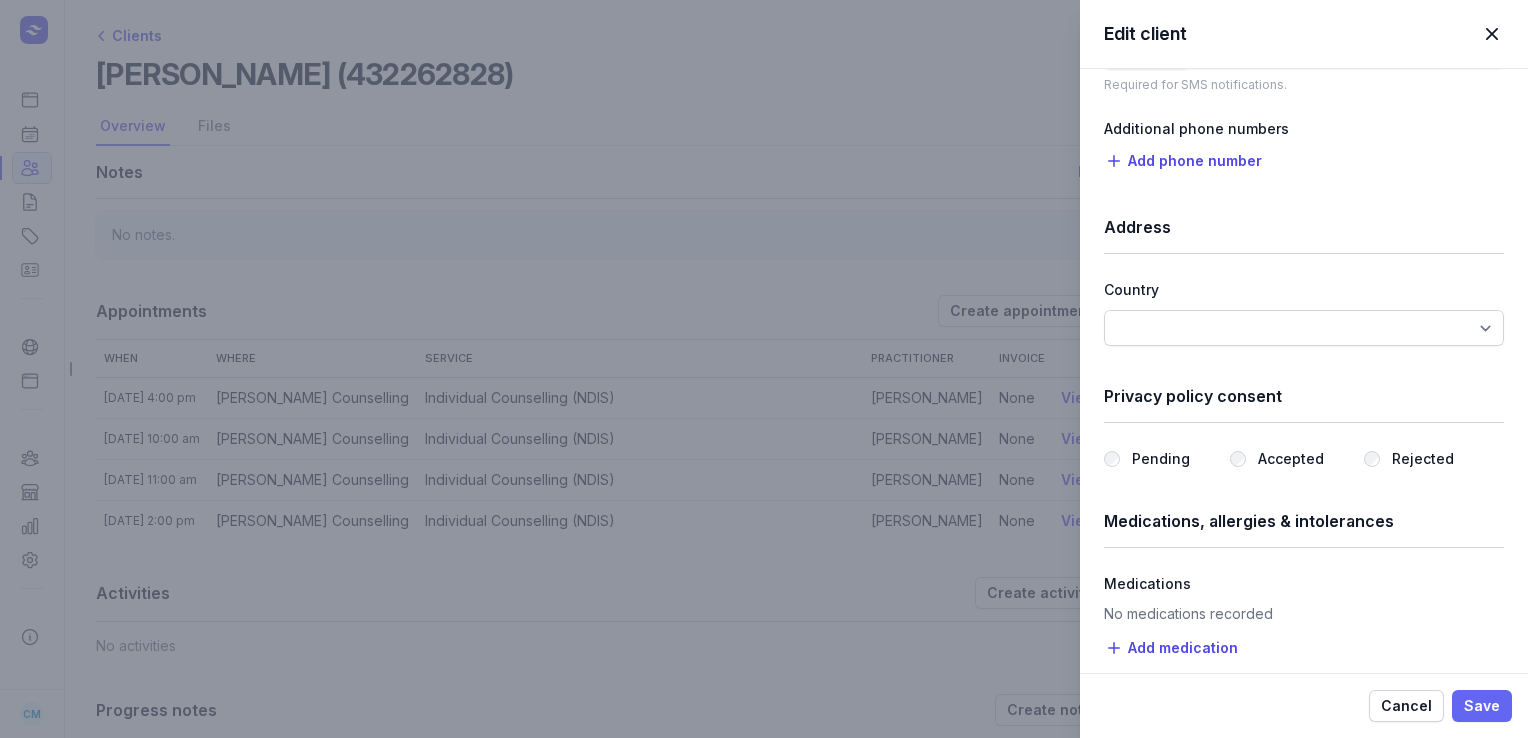 click on "Save" at bounding box center [1482, 706] 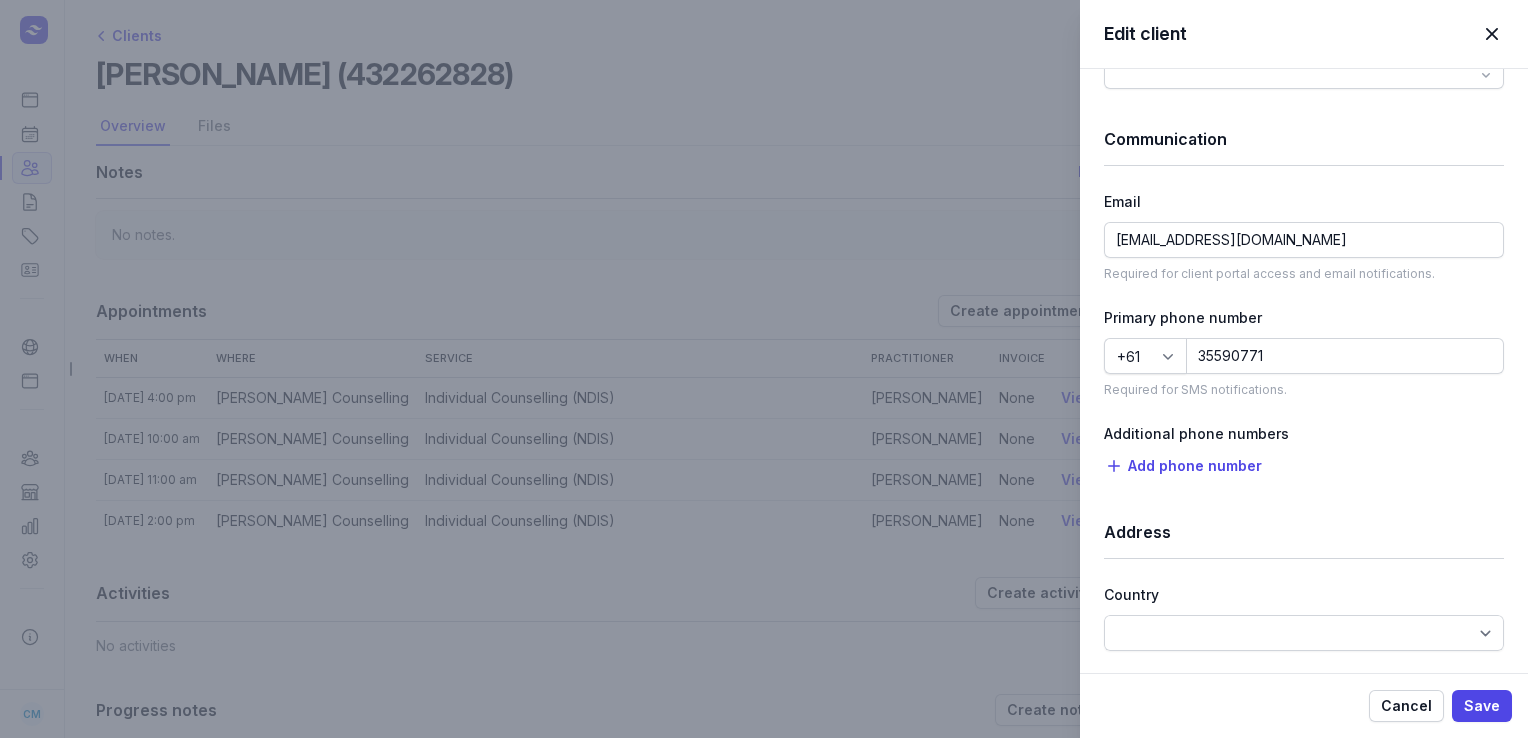 scroll, scrollTop: 1092, scrollLeft: 0, axis: vertical 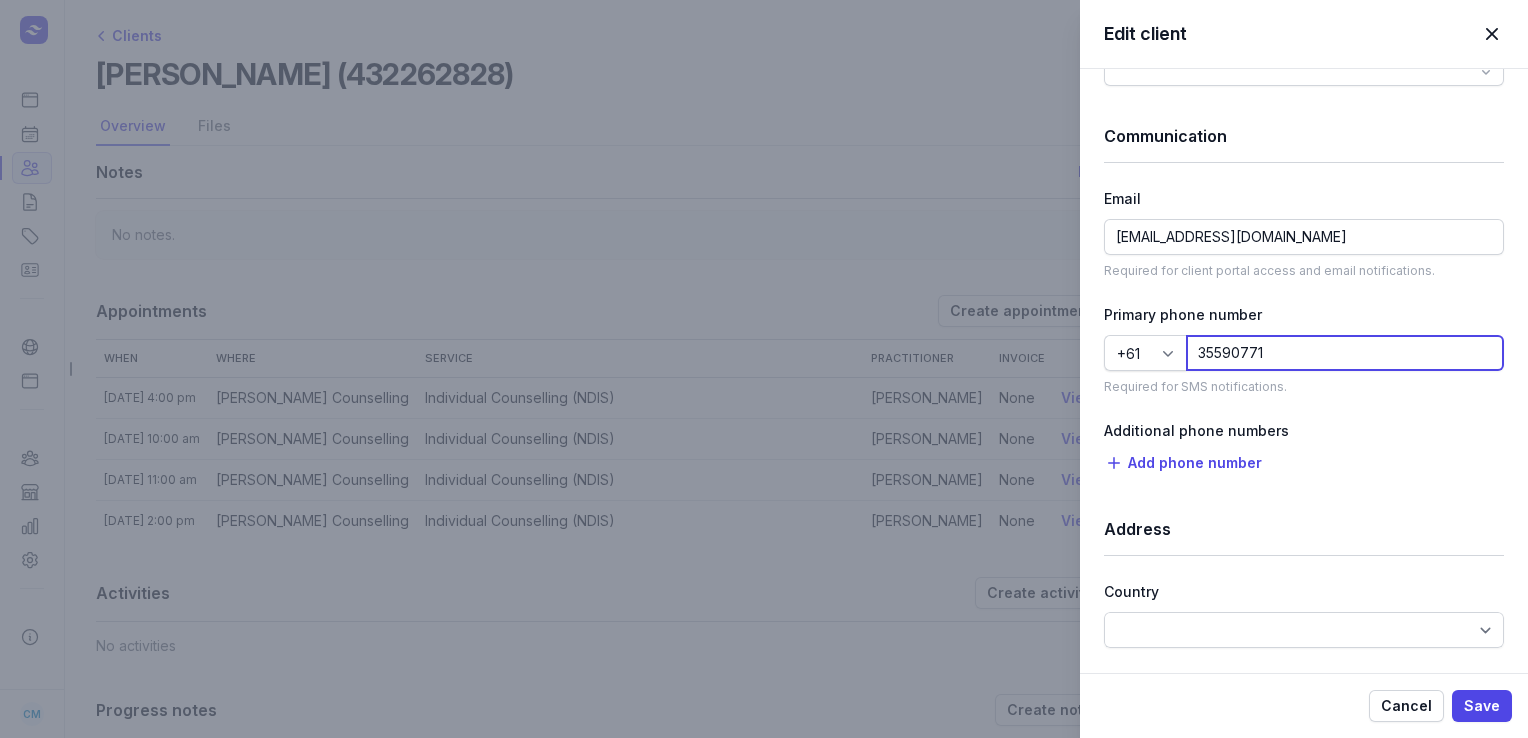 click on "35590771" 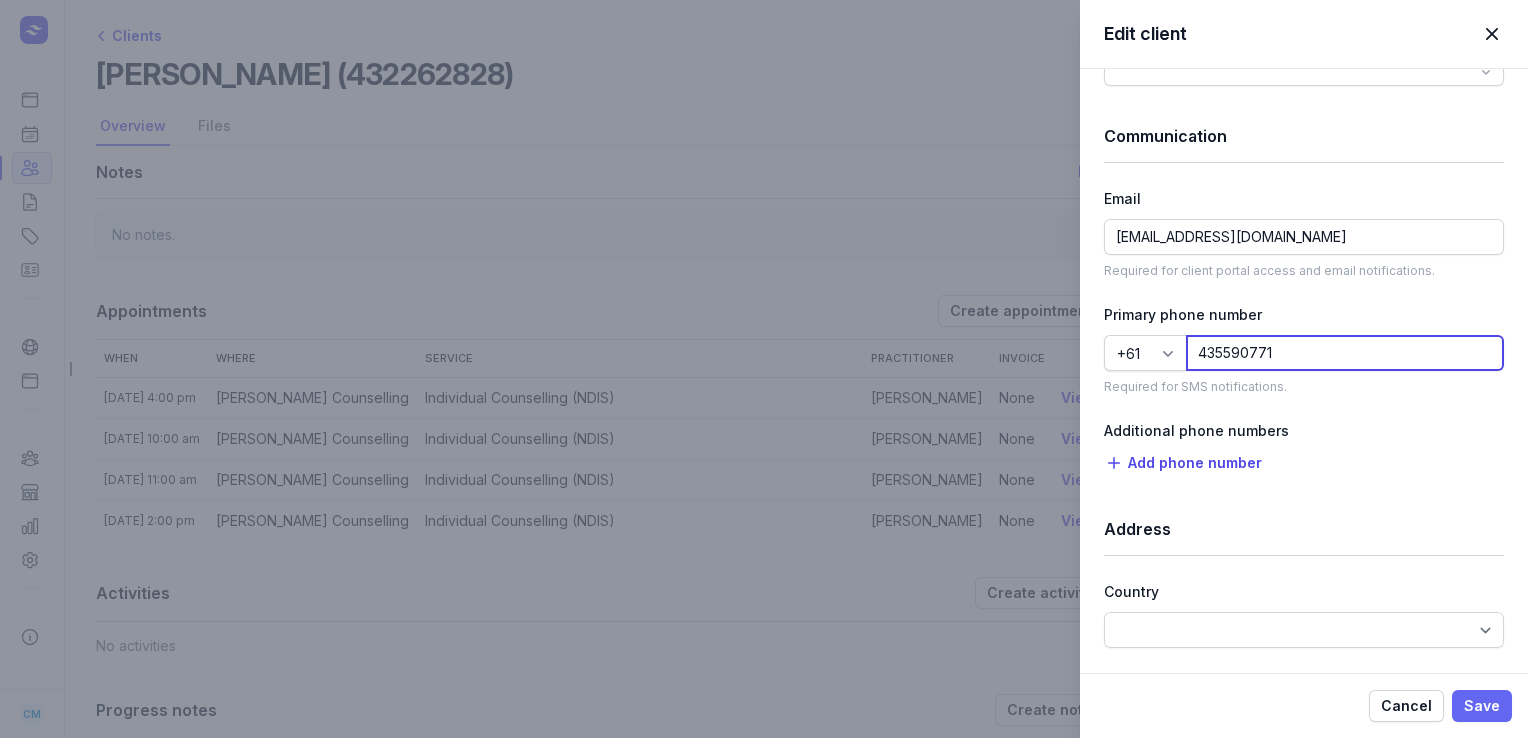 type on "435590771" 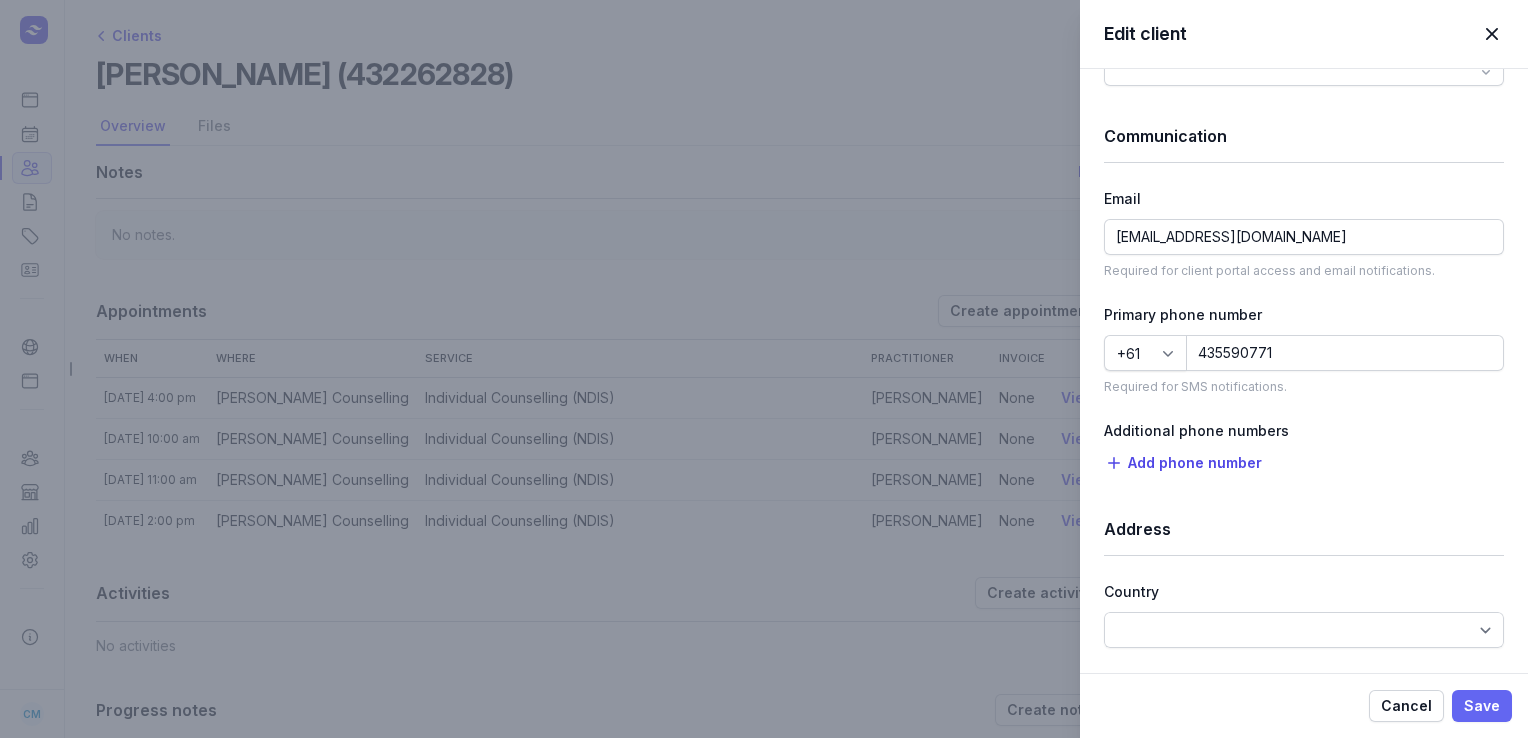 click on "Save" at bounding box center (1482, 706) 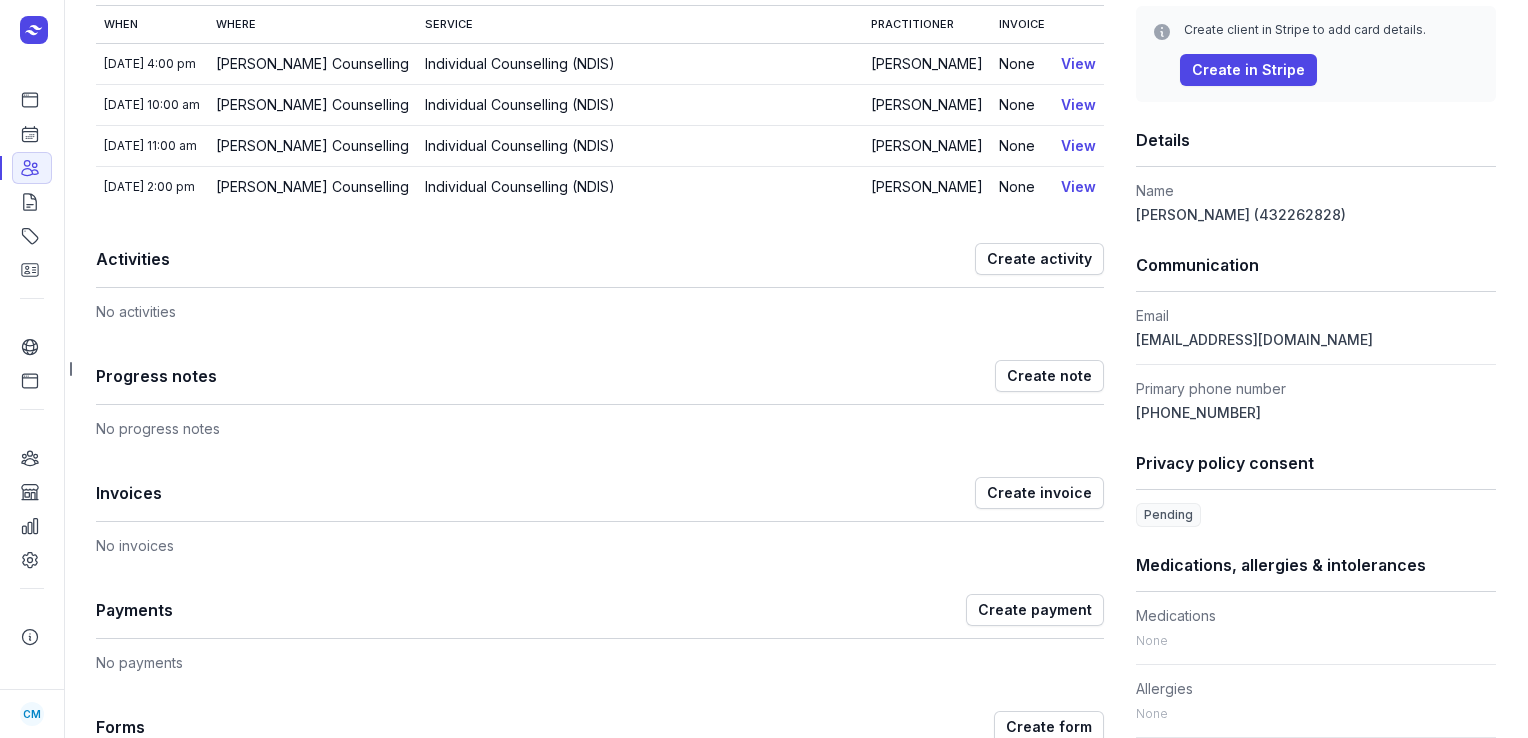 scroll, scrollTop: 0, scrollLeft: 0, axis: both 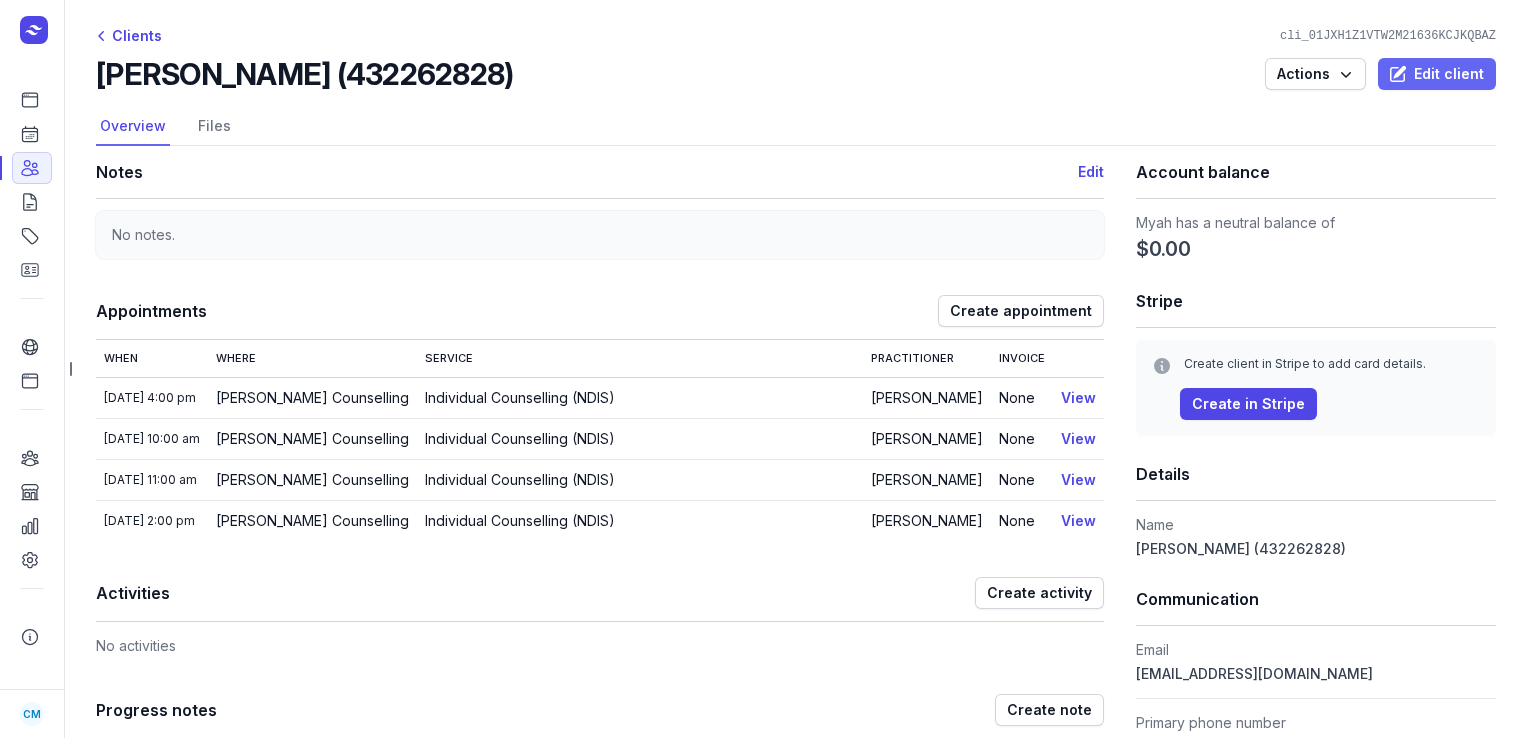 click on "Edit client" at bounding box center [1437, 74] 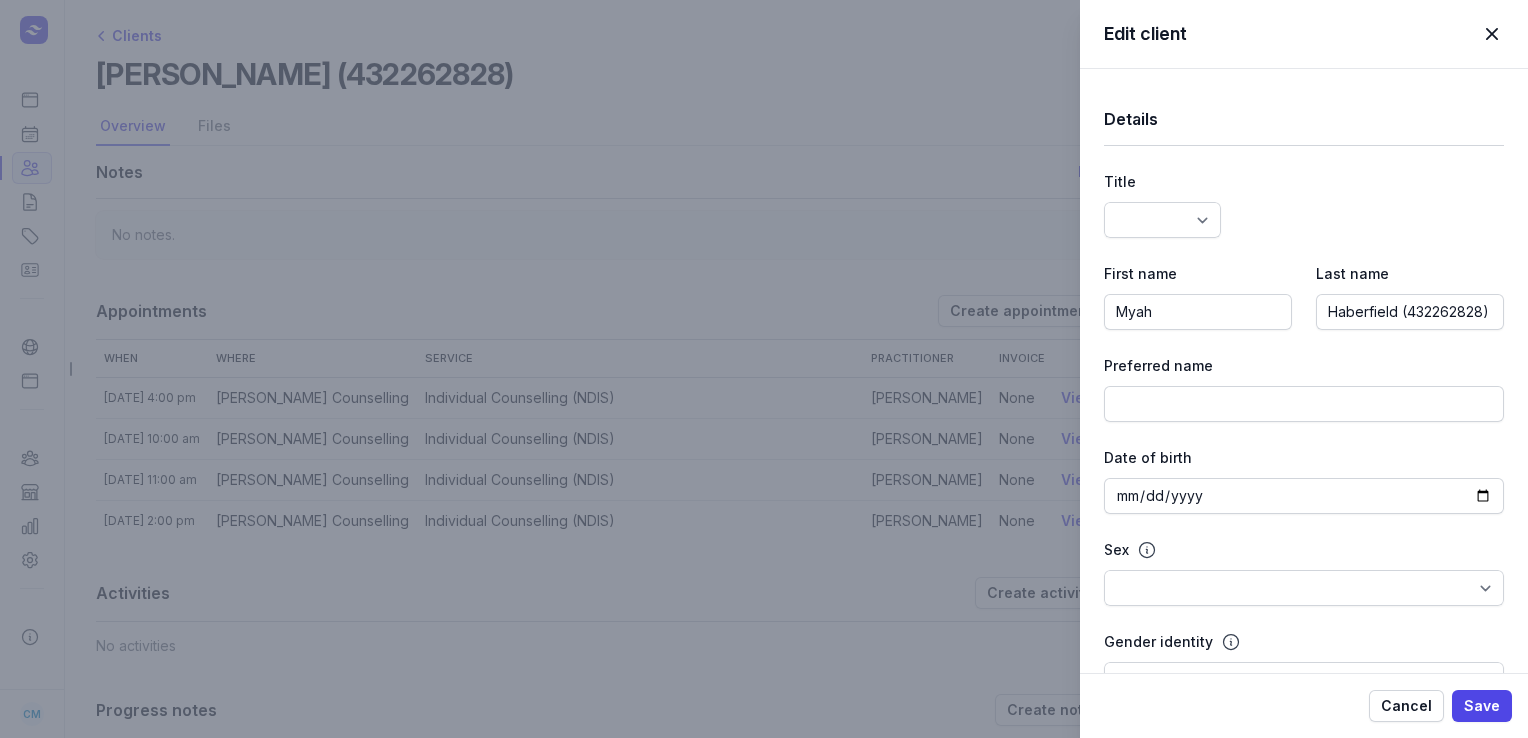 select 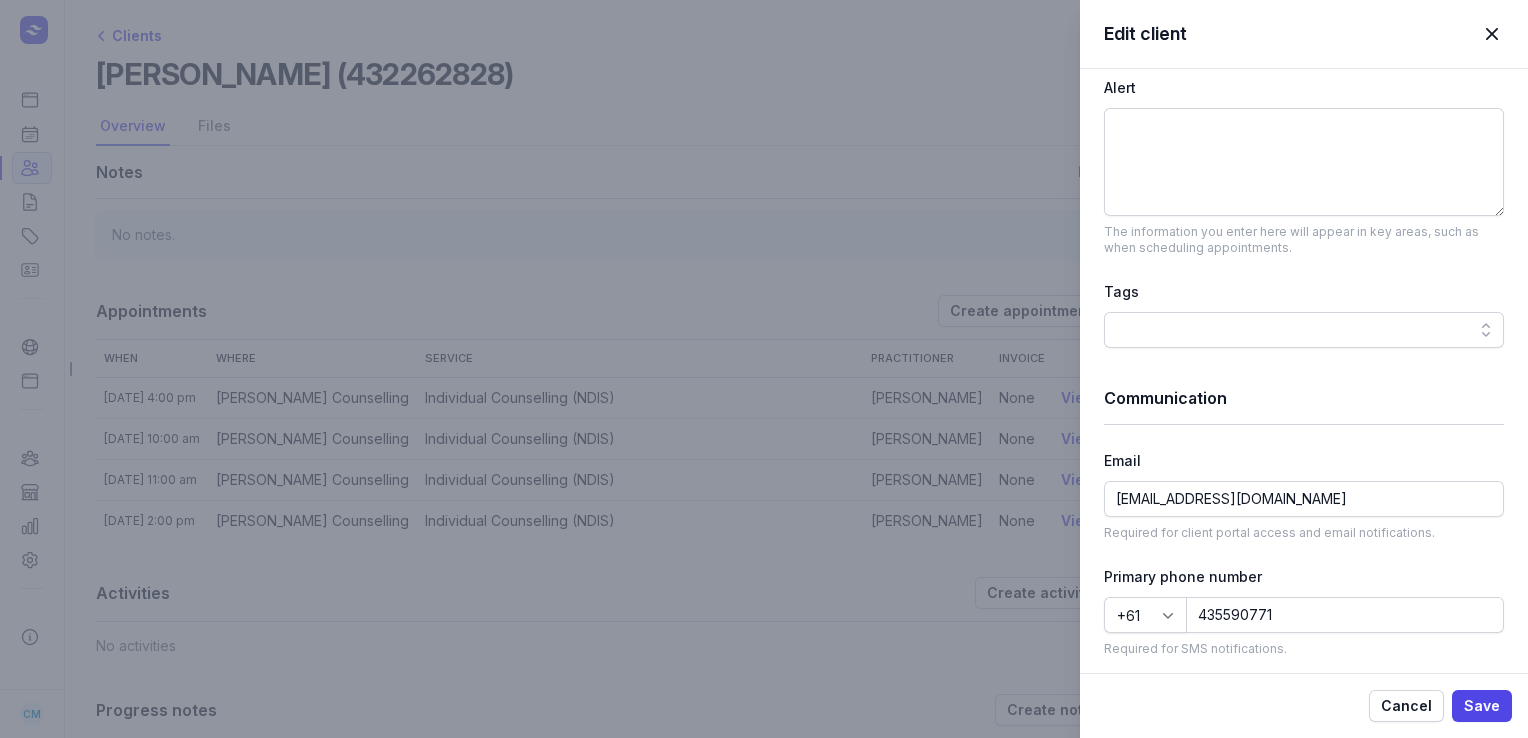 scroll, scrollTop: 828, scrollLeft: 0, axis: vertical 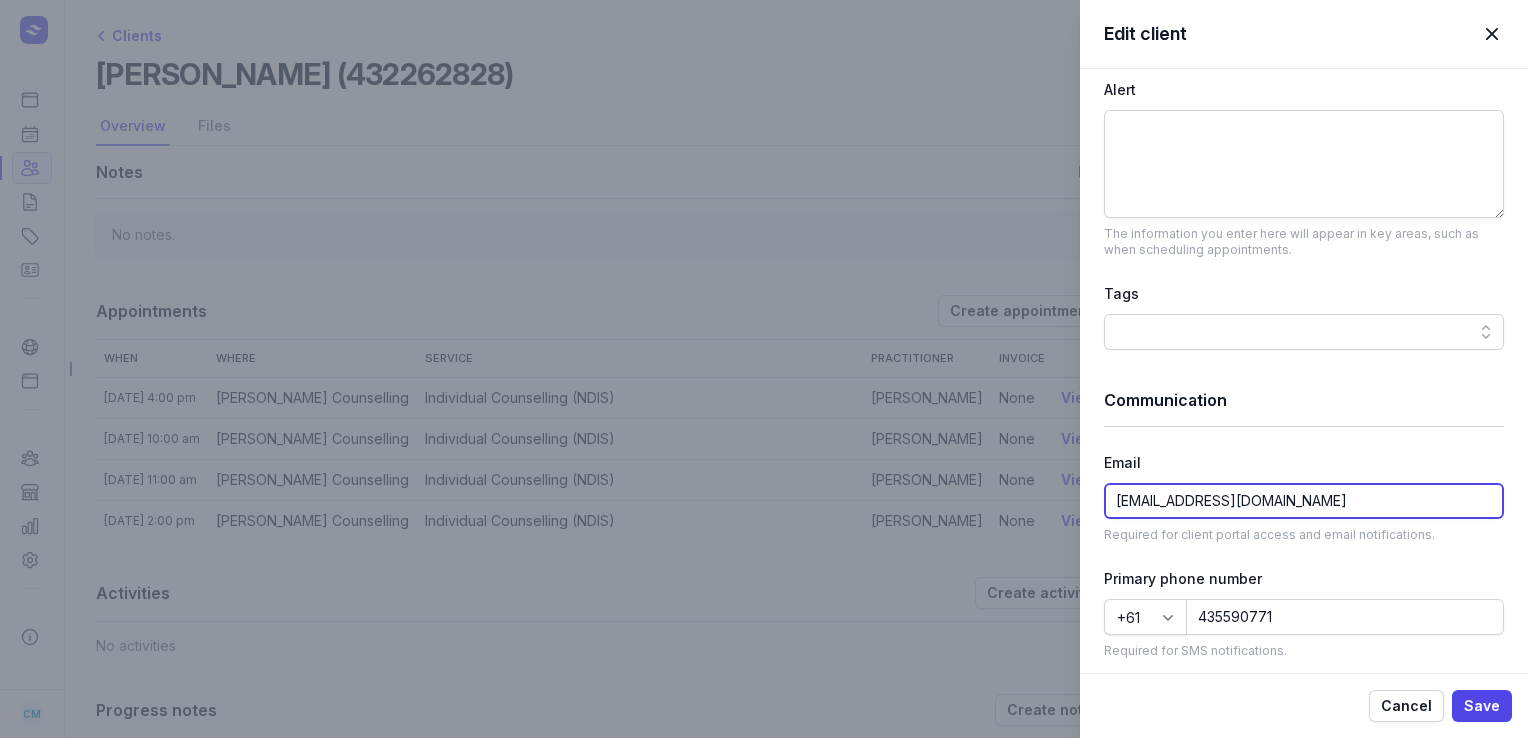 drag, startPoint x: 1338, startPoint y: 500, endPoint x: 1056, endPoint y: 502, distance: 282.00708 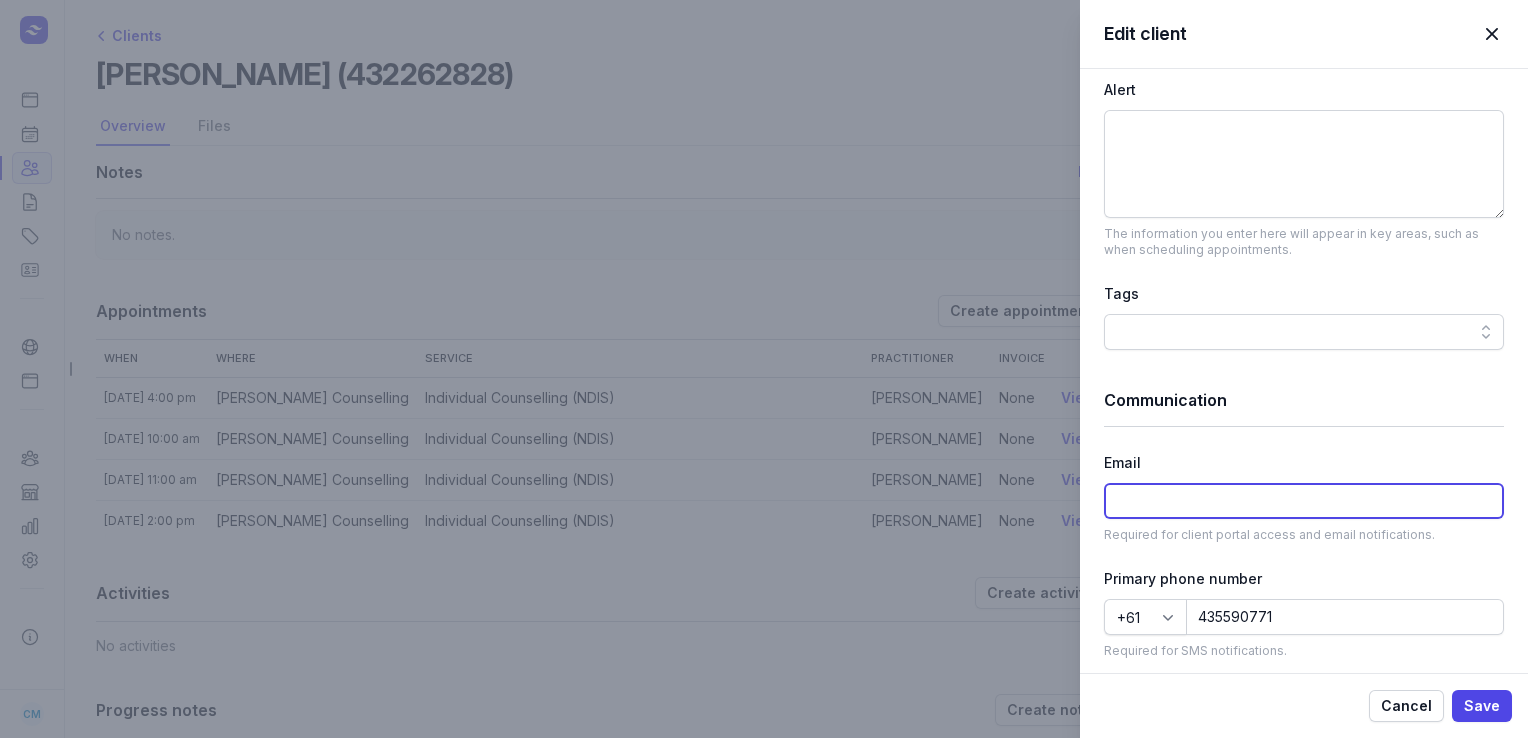 paste on "[EMAIL_ADDRESS][DOMAIN_NAME]" 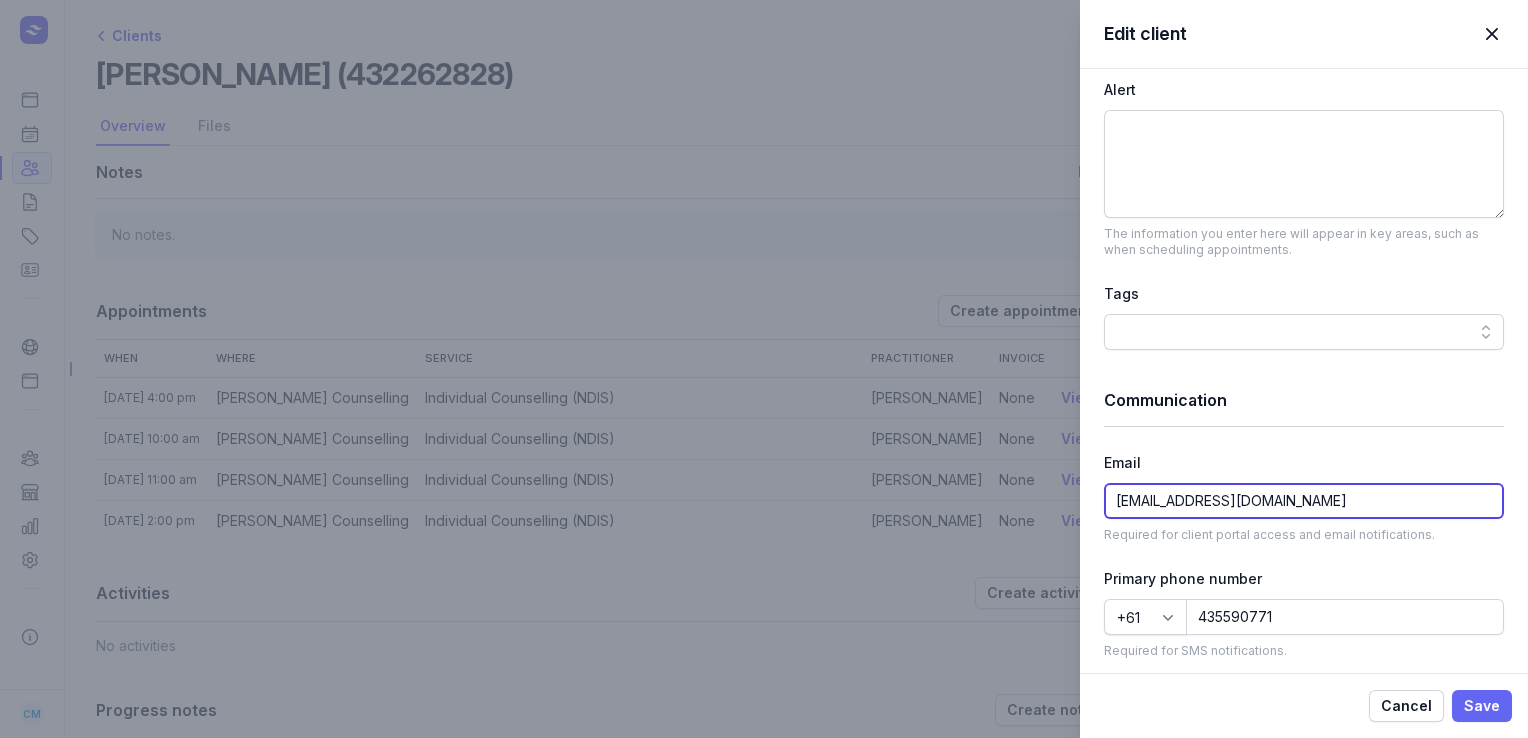 type on "[EMAIL_ADDRESS][DOMAIN_NAME]" 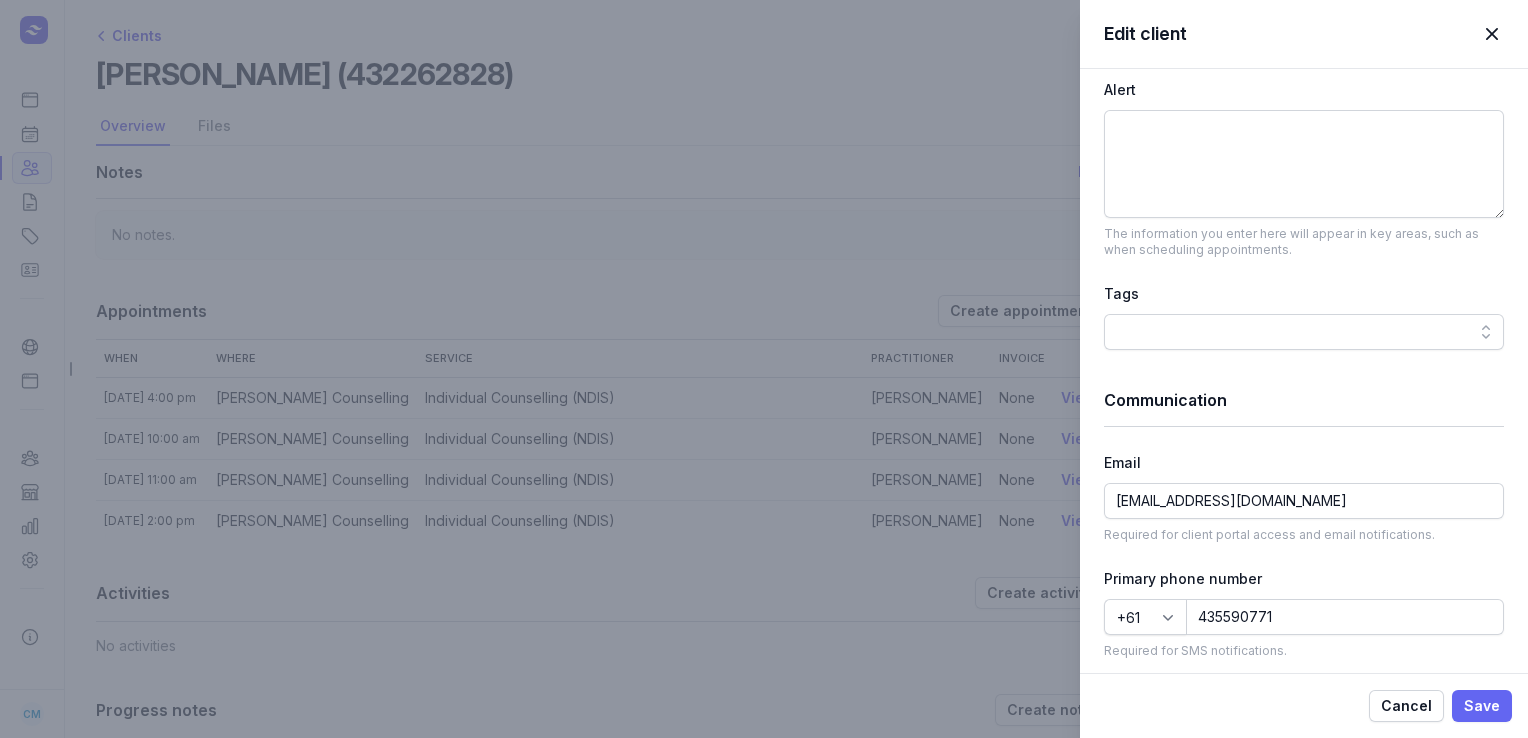 click on "Save" at bounding box center (1482, 706) 